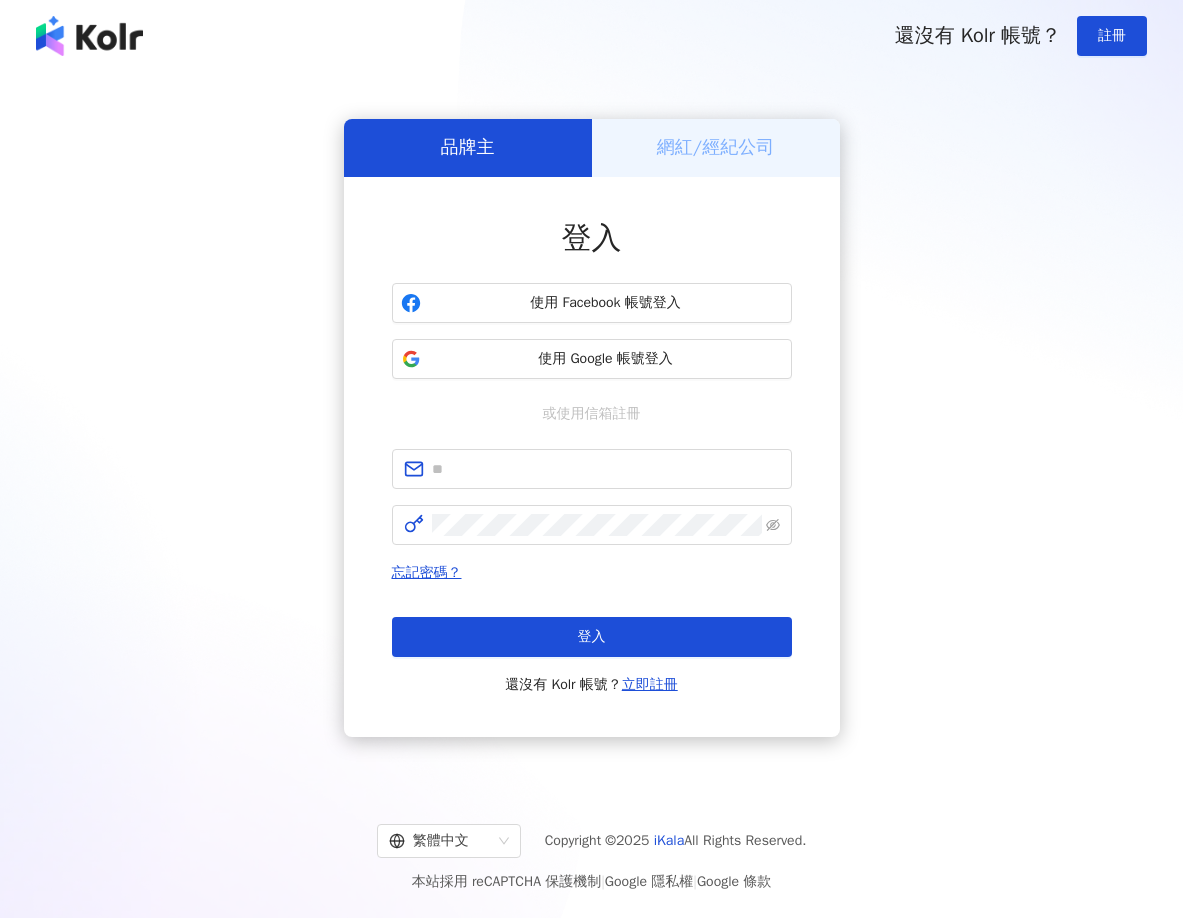 scroll, scrollTop: 0, scrollLeft: 0, axis: both 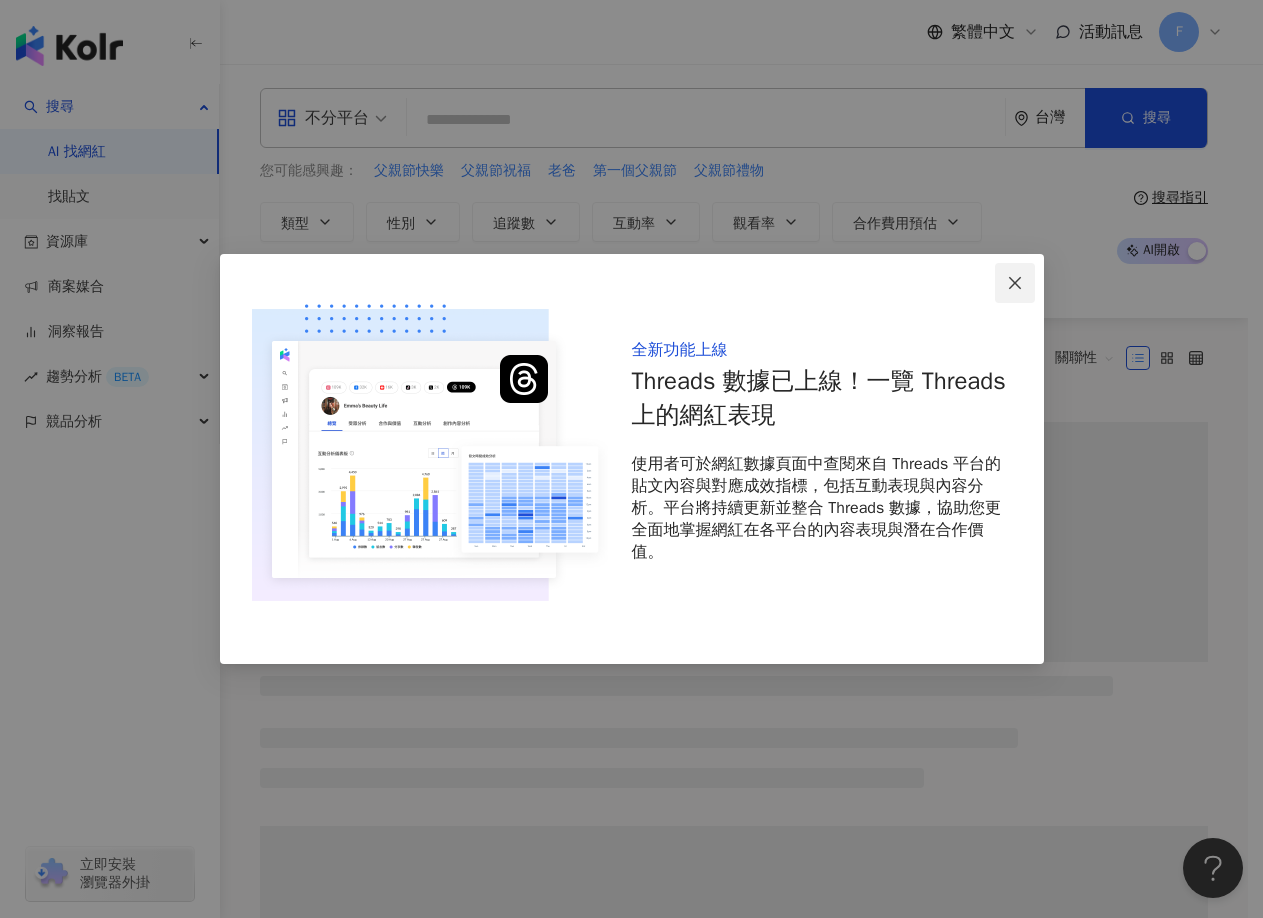 click 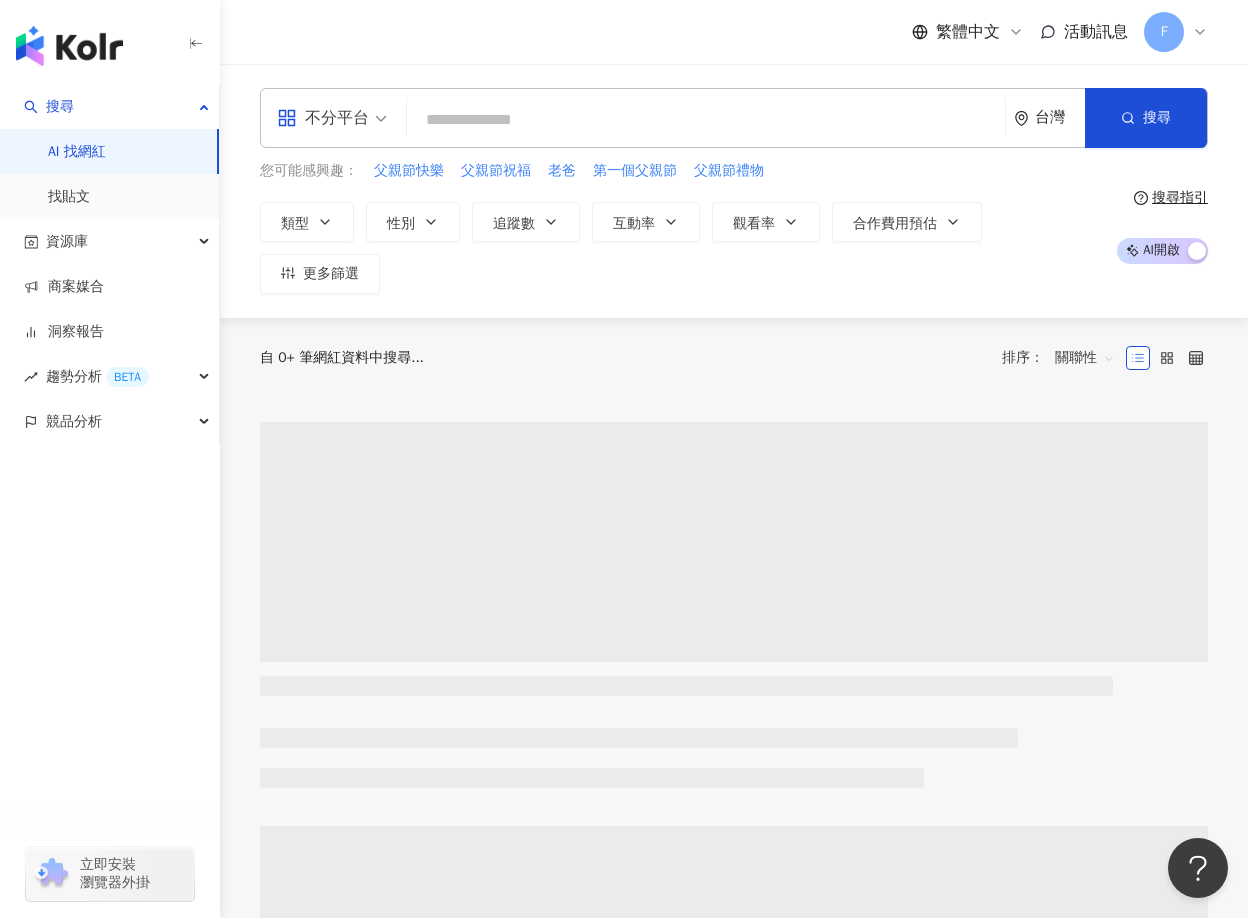 click on "不分平台" at bounding box center [323, 118] 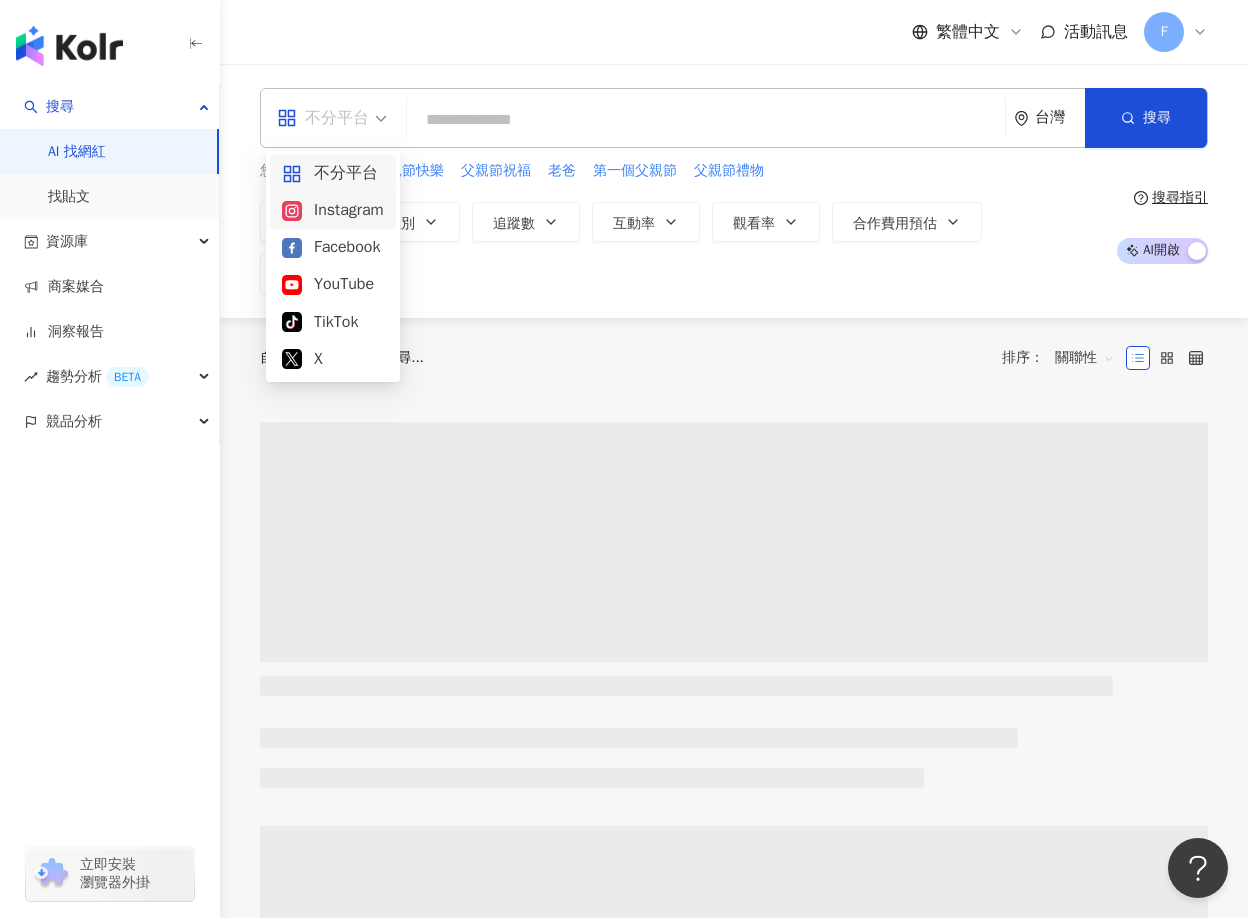 click on "Instagram" at bounding box center (333, 210) 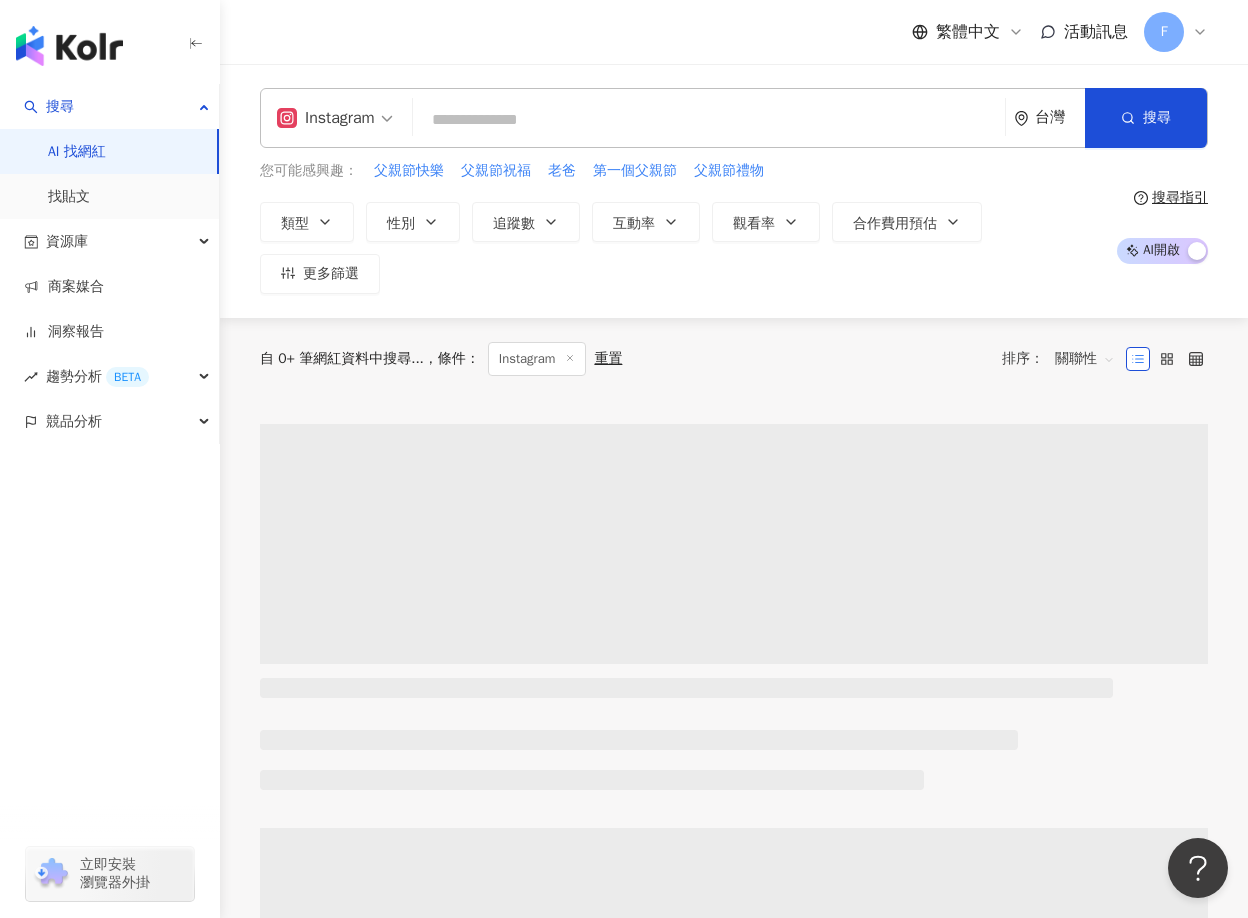 click at bounding box center (709, 120) 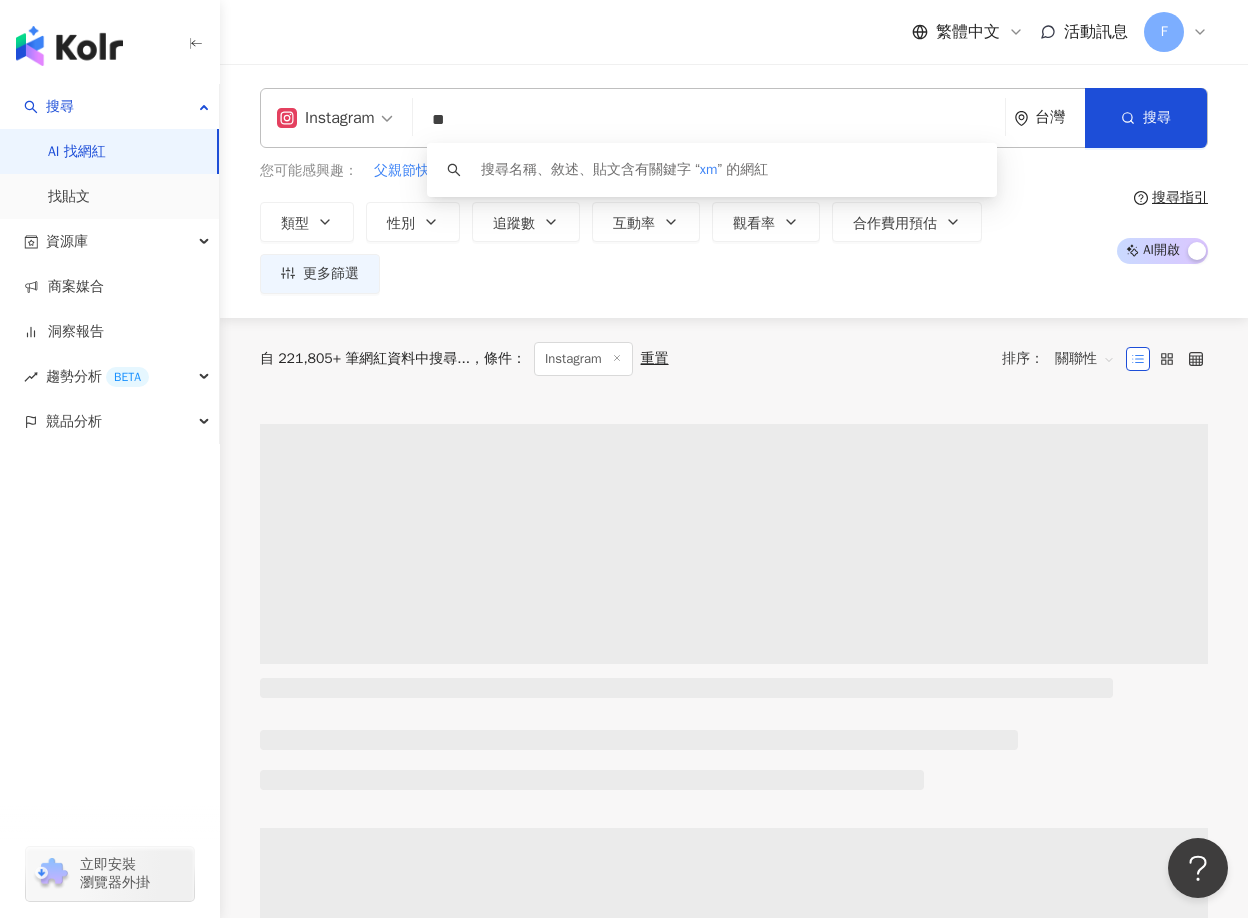type on "*" 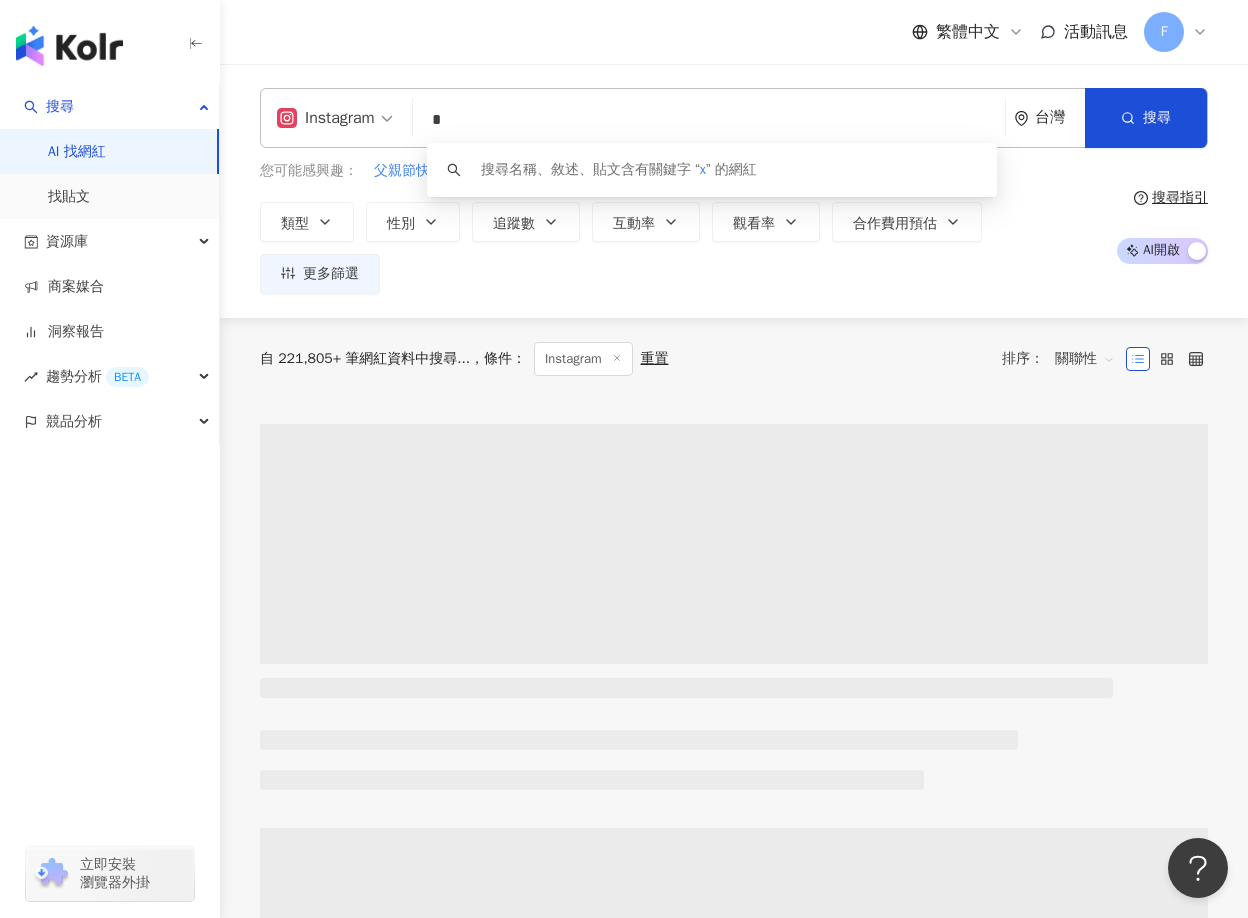 type 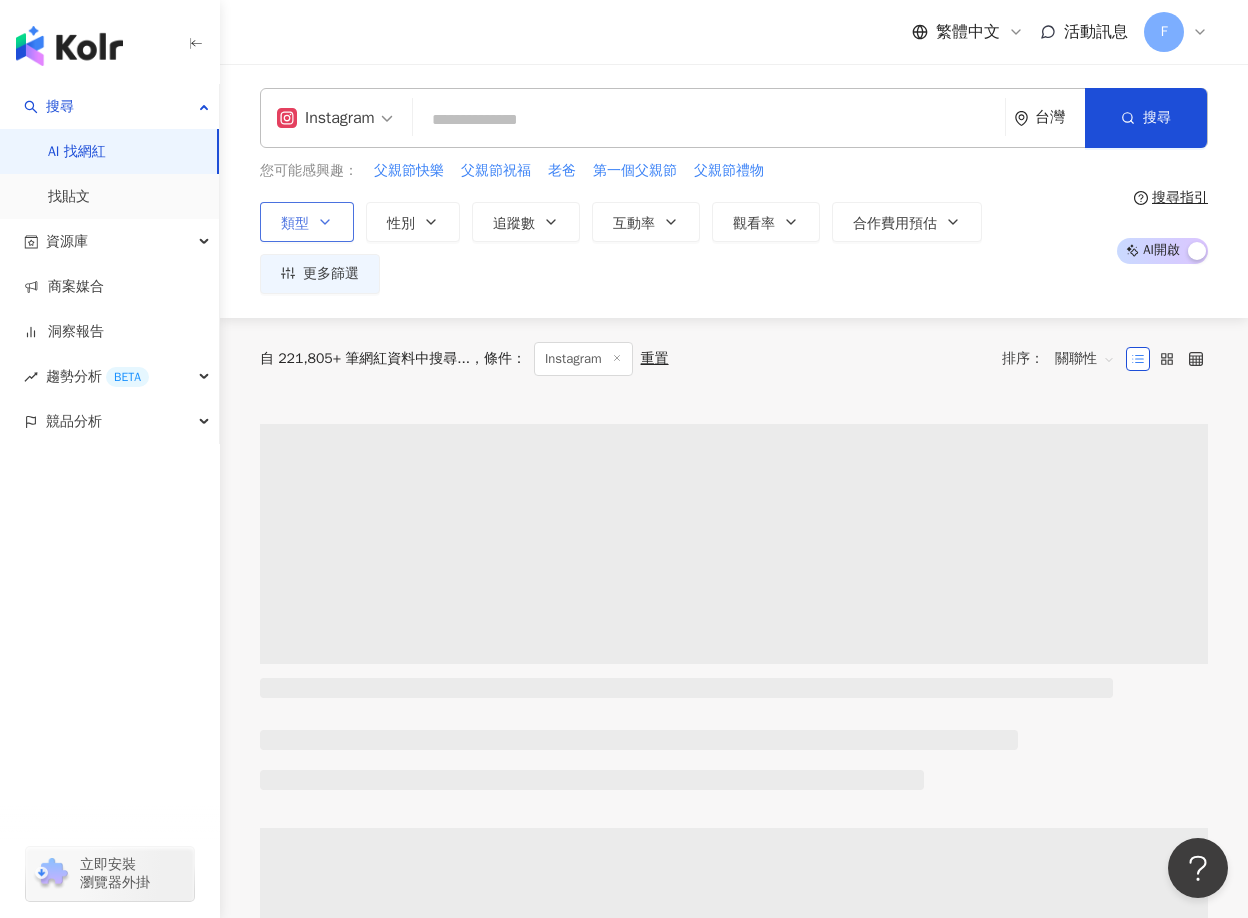click on "類型" at bounding box center (295, 224) 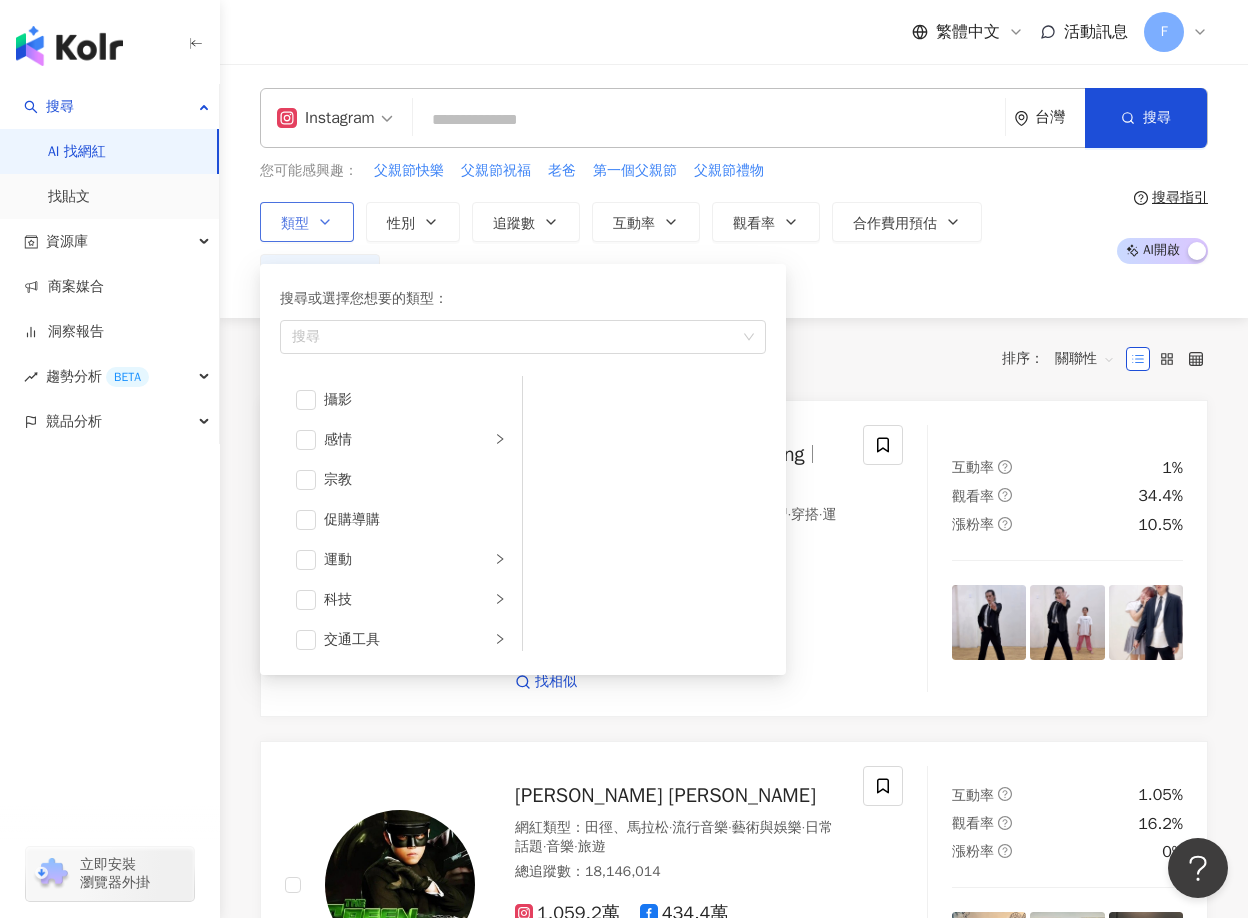 scroll, scrollTop: 693, scrollLeft: 0, axis: vertical 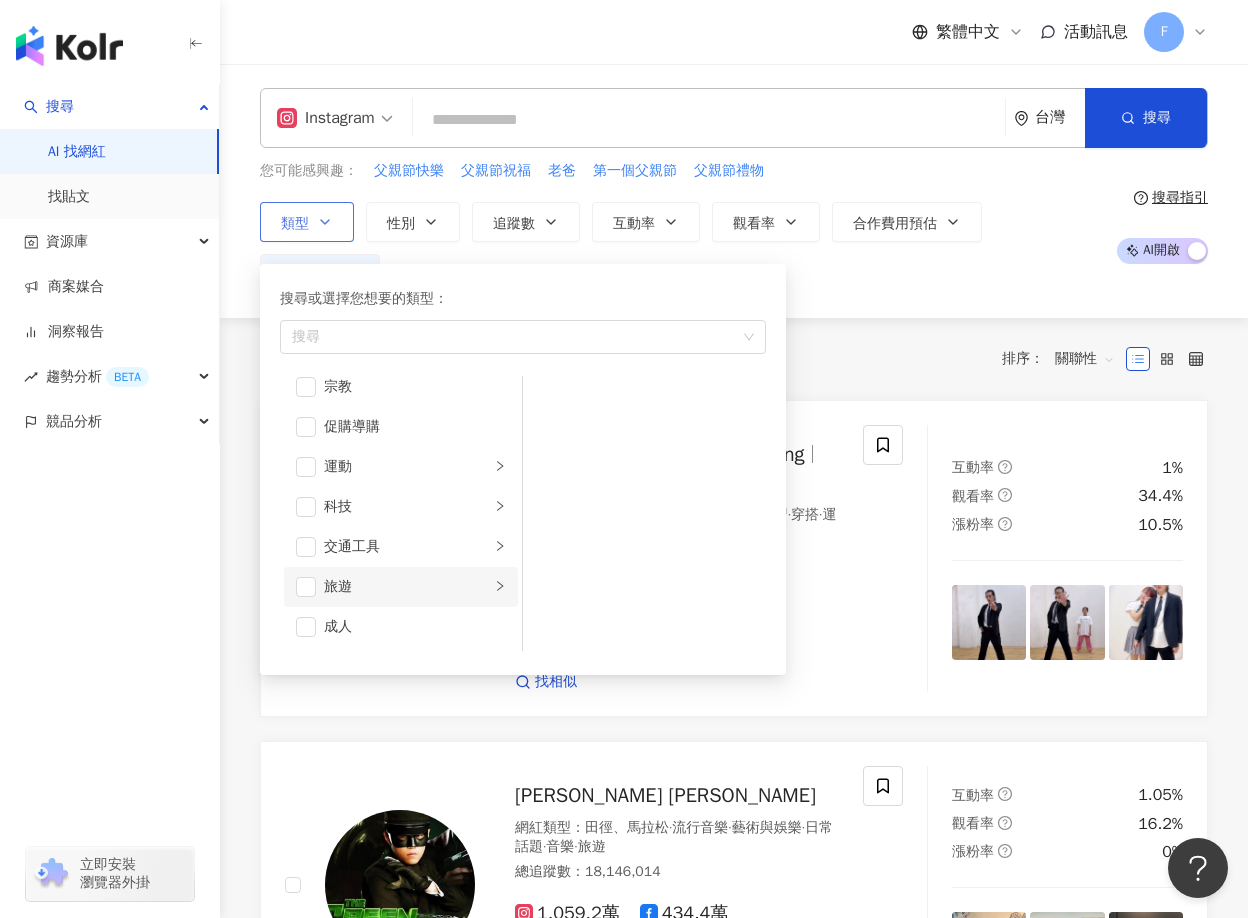 click on "旅遊" at bounding box center (407, 587) 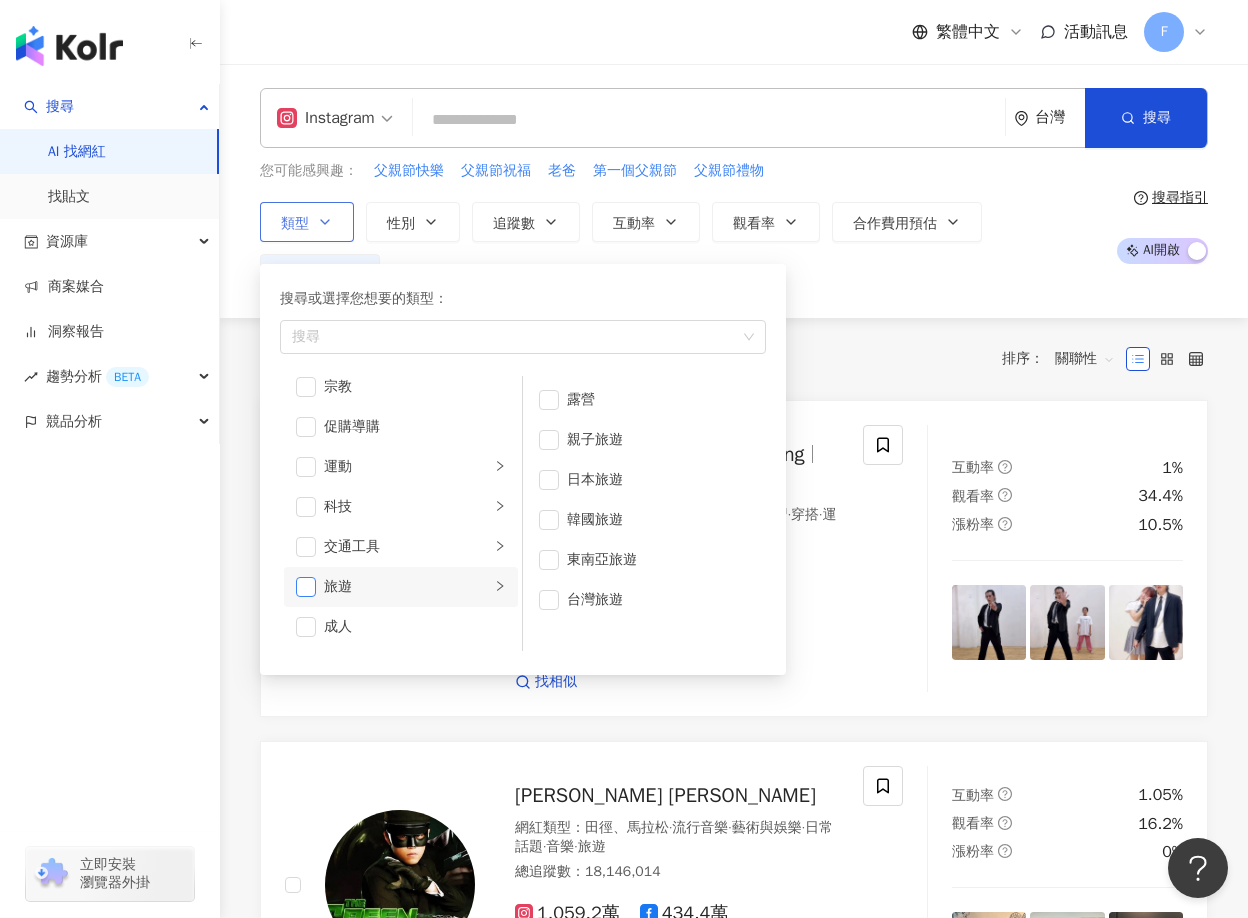 click at bounding box center (306, 587) 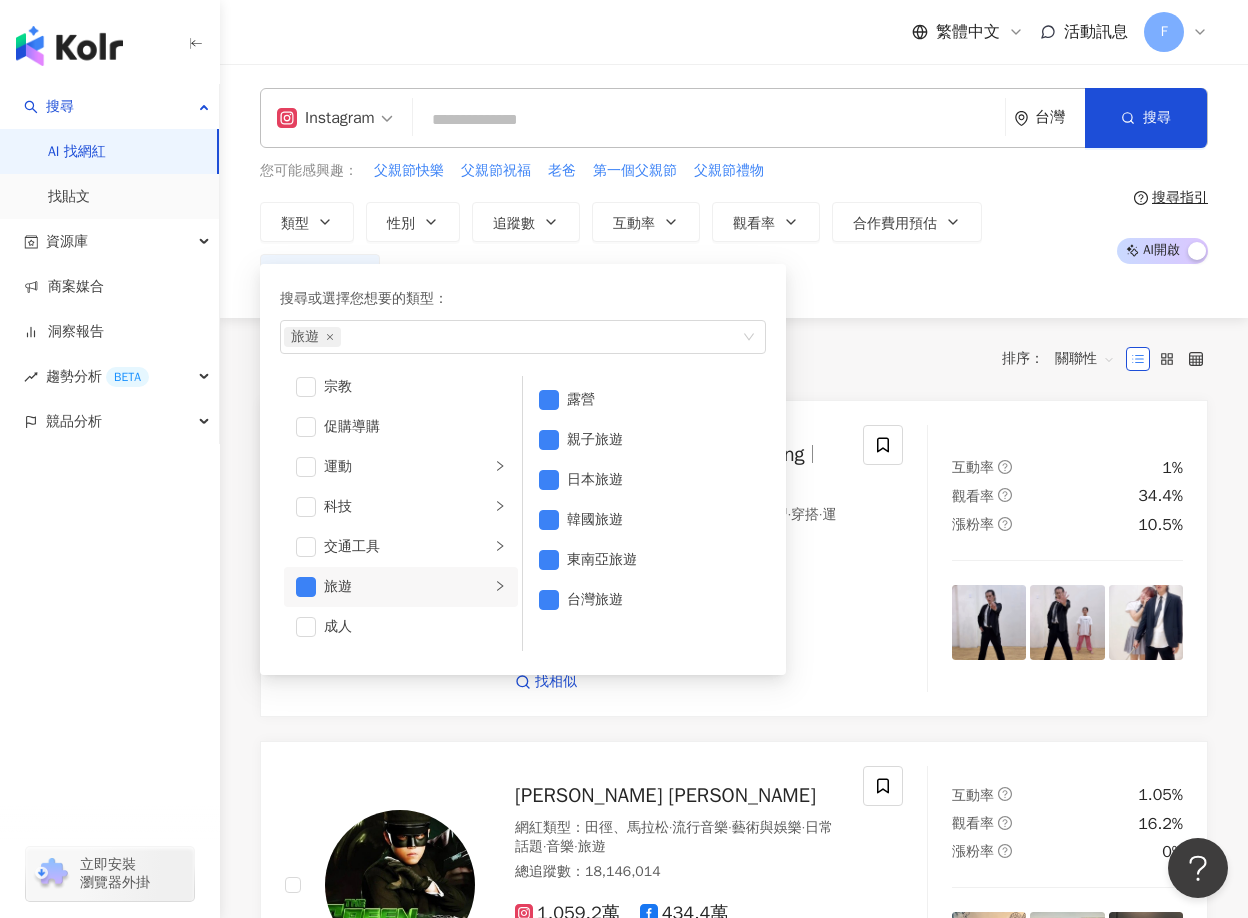 click on "類型 搜尋或選擇您想要的類型： 旅遊   藝術與娛樂 美妝時尚 氣候和環境 日常話題 教育與學習 家庭 財經 美食 命理占卜 遊戲 法政社會 生活風格 影視娛樂 醫療與健康 寵物 攝影 感情 宗教 促購導購 運動 科技 交通工具 旅遊 成人 露營 親子旅遊 日本旅遊 韓國旅遊 東南亞旅遊 台灣旅遊 性別 追蹤數 互動率 觀看率 合作費用預估  更多篩選" at bounding box center (681, 248) 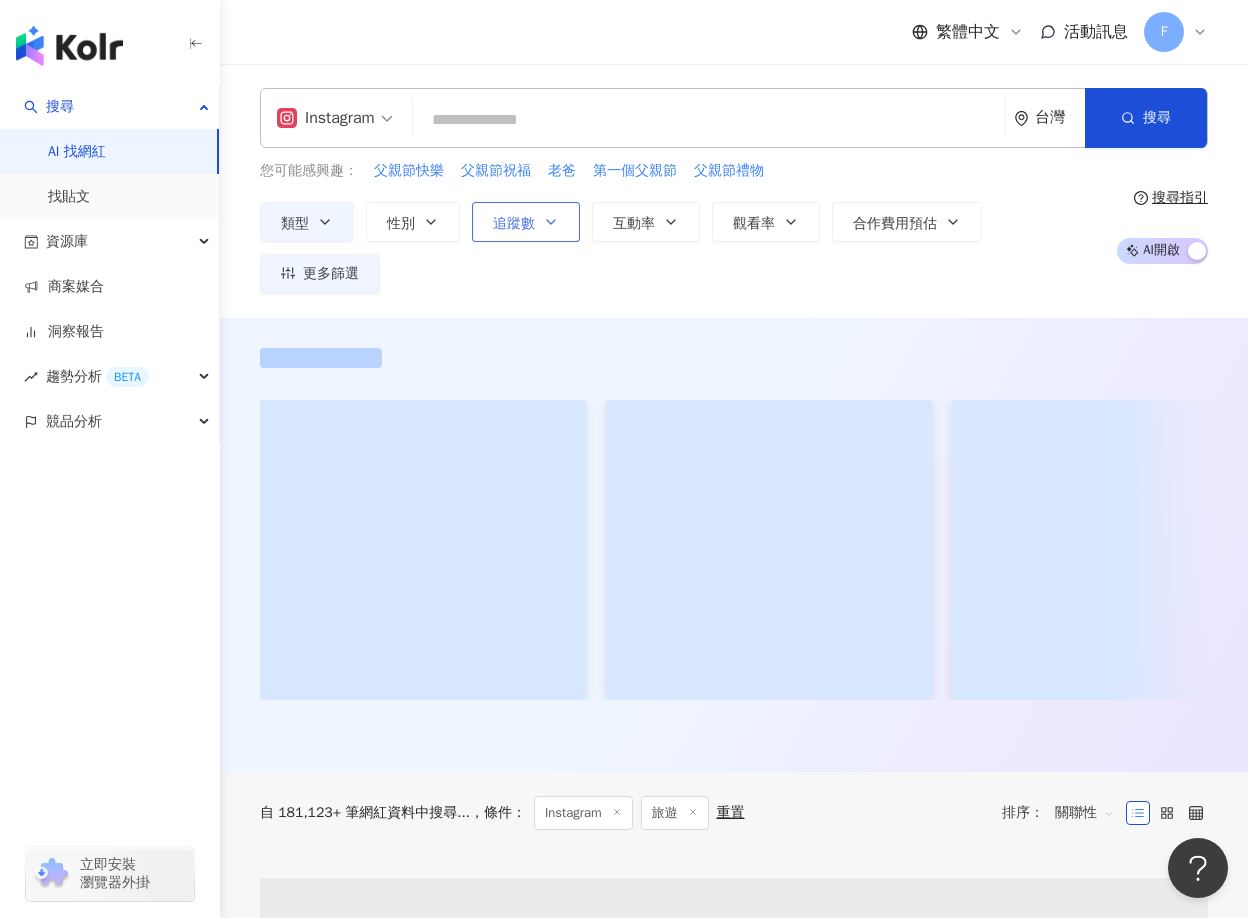 click on "追蹤數" at bounding box center (514, 224) 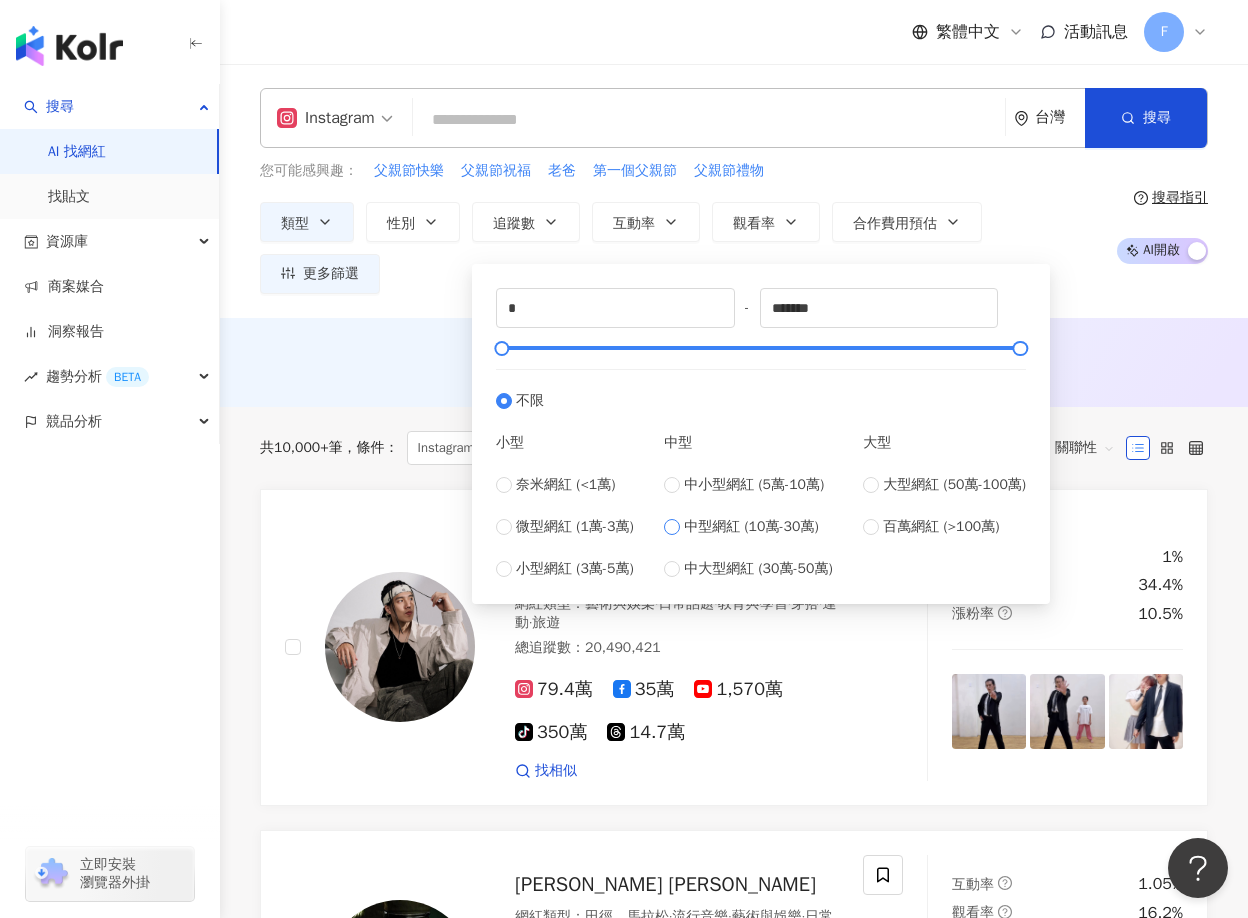 click on "中型網紅 (10萬-30萬)" at bounding box center (751, 527) 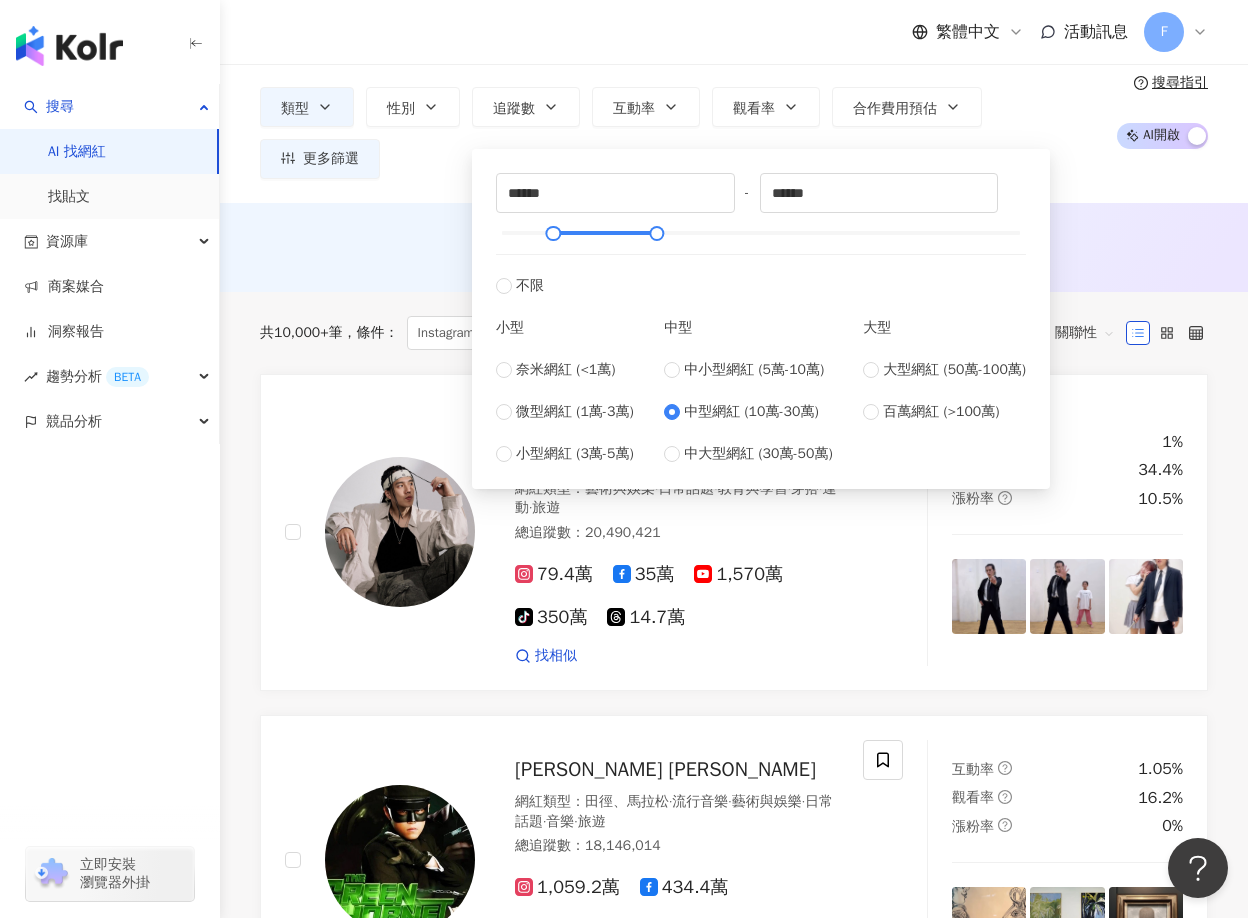 scroll, scrollTop: 0, scrollLeft: 0, axis: both 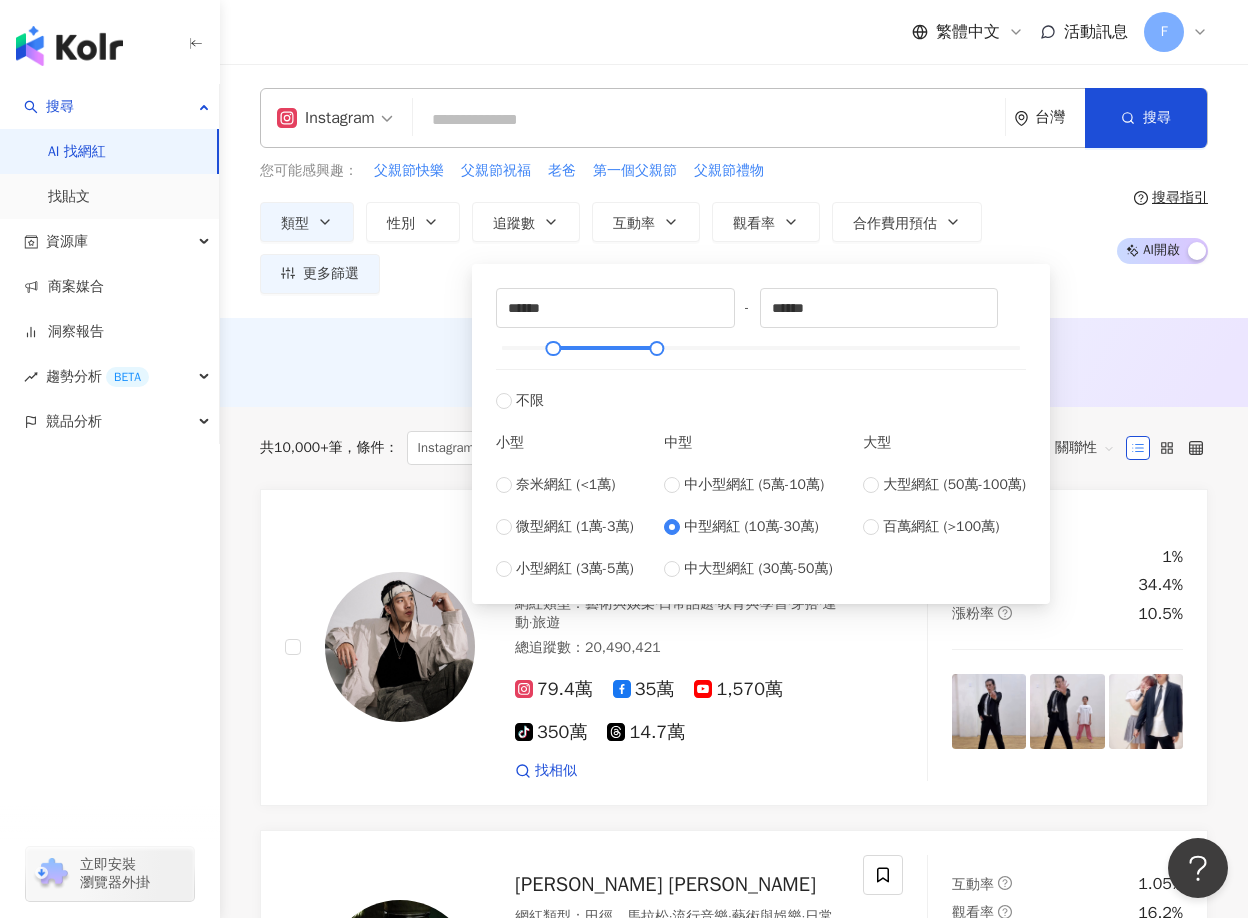 click on "類型 性別 追蹤數 互動率 觀看率 合作費用預估  更多篩選 ******  -  ****** 不限 小型 奈米網紅 (<1萬) 微型網紅 (1萬-3萬) 小型網紅 (3萬-5萬) 中型 中小型網紅 (5萬-10萬) 中型網紅 (10萬-30萬) 中大型網紅 (30萬-50萬) 大型 大型網紅 (50萬-100萬) 百萬網紅 (>100萬)" at bounding box center [681, 248] 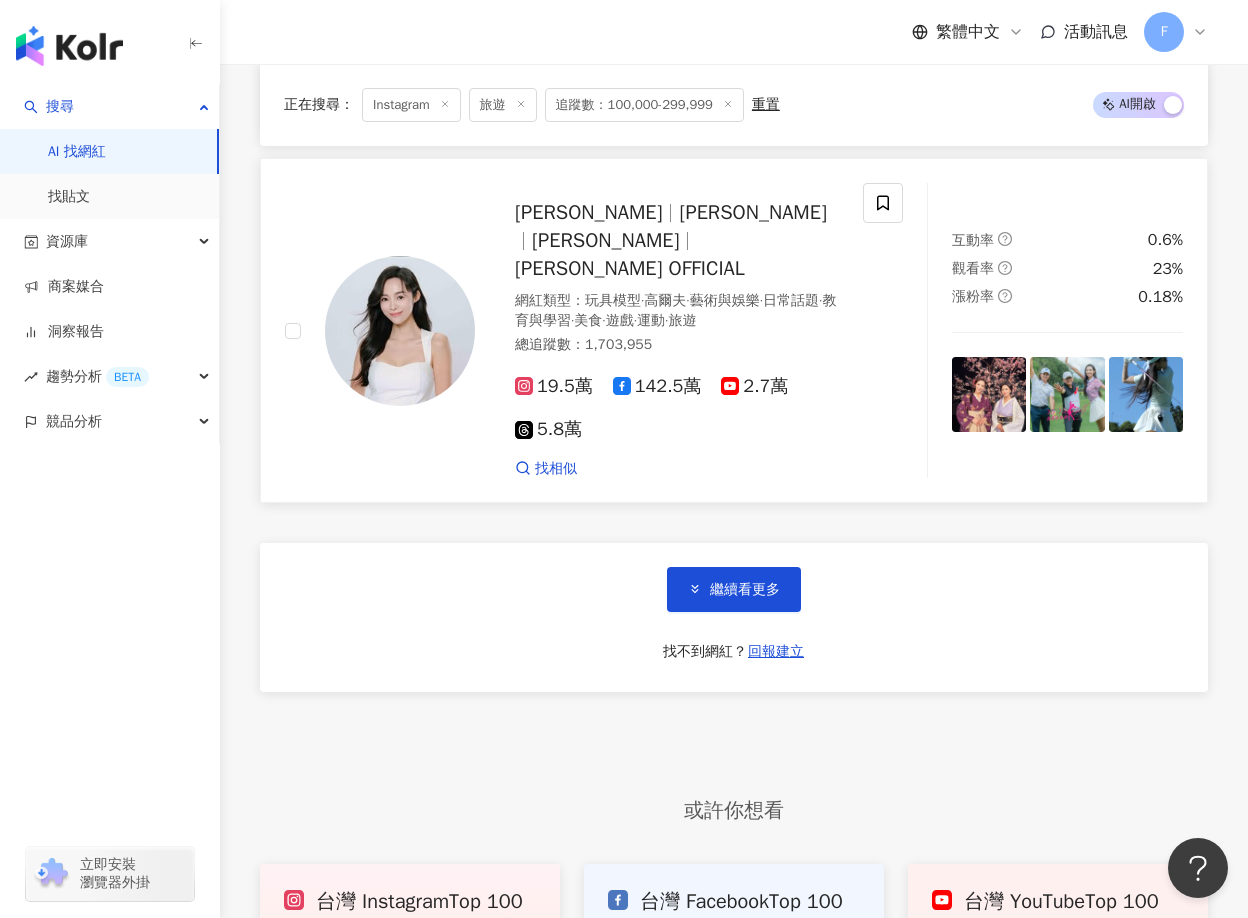scroll, scrollTop: 4000, scrollLeft: 0, axis: vertical 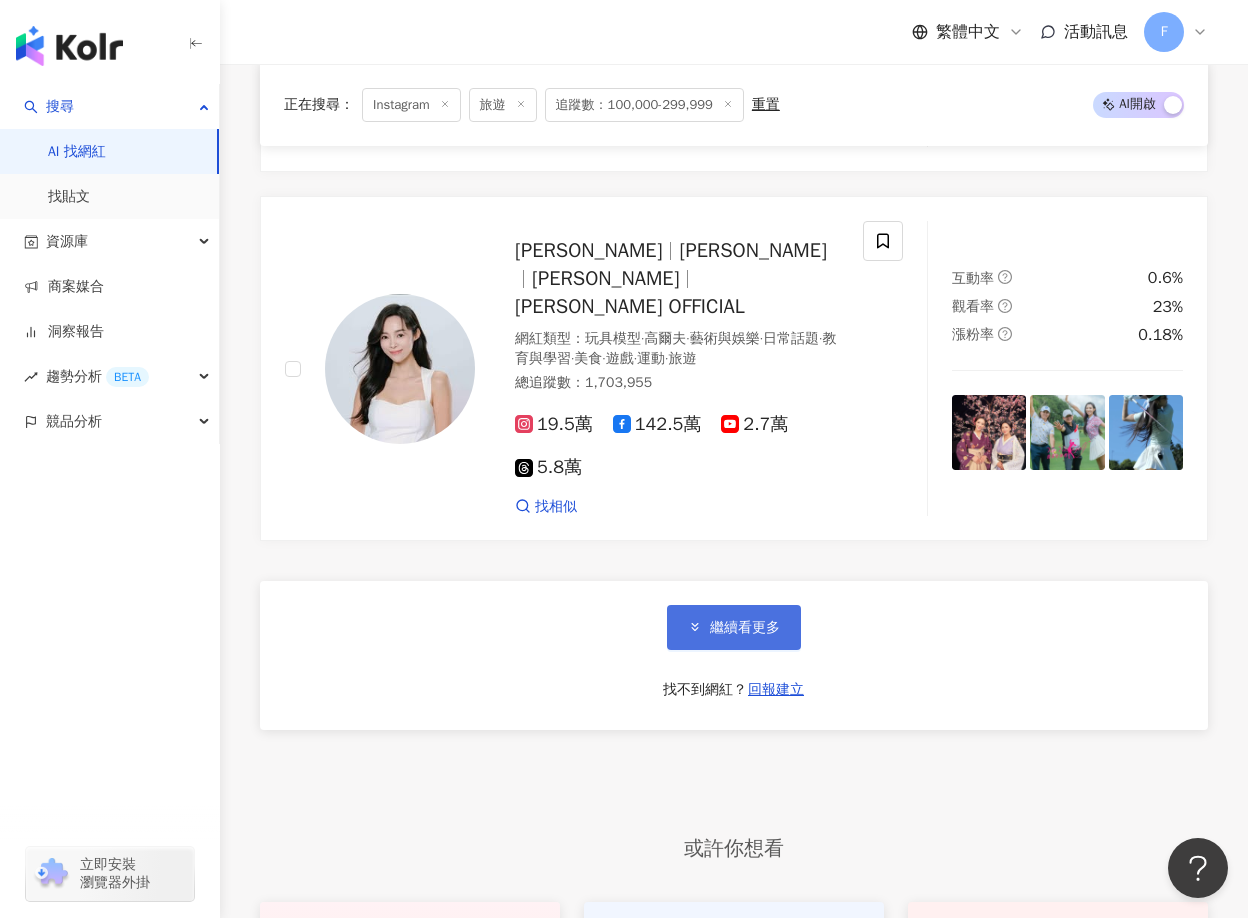 click on "繼續看更多" at bounding box center (745, 628) 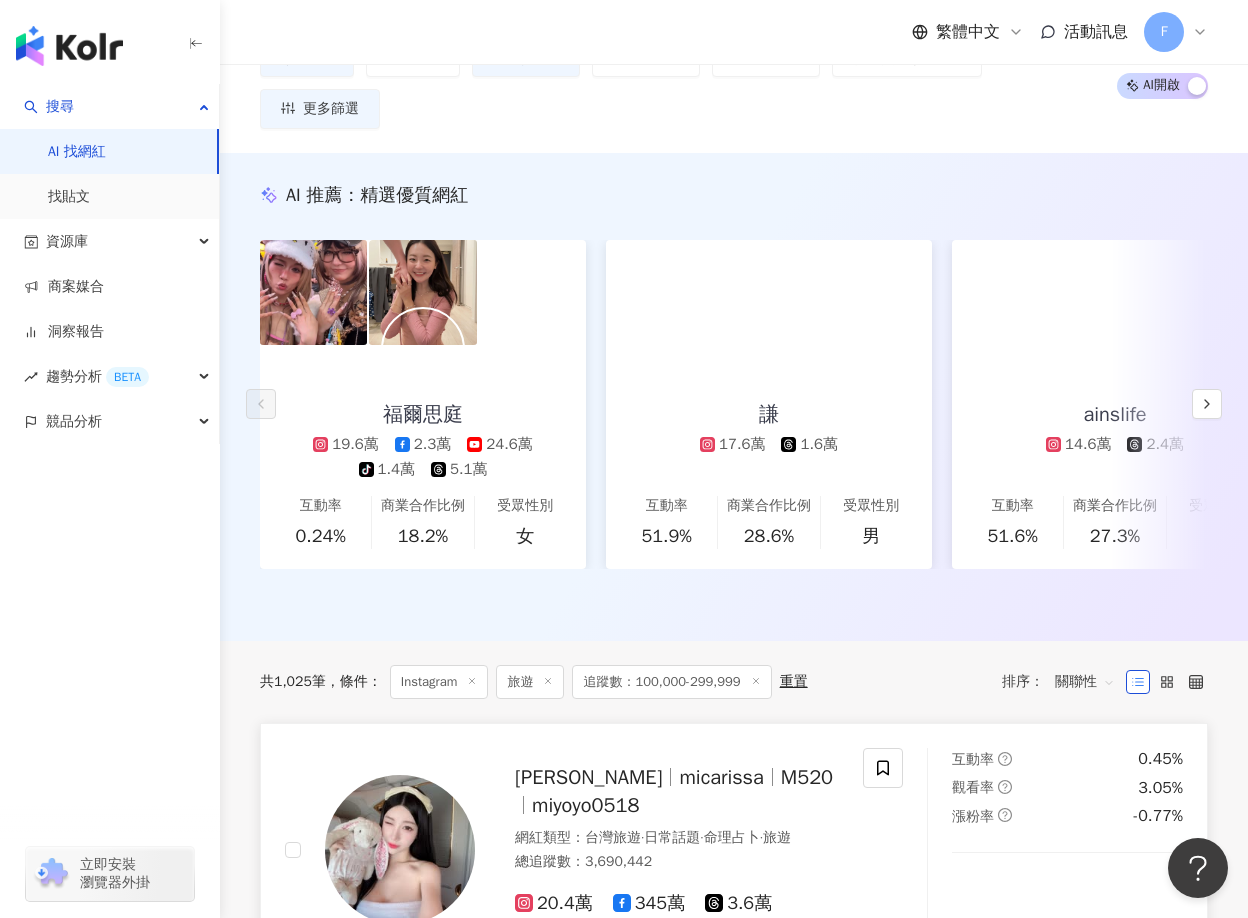 scroll, scrollTop: 0, scrollLeft: 0, axis: both 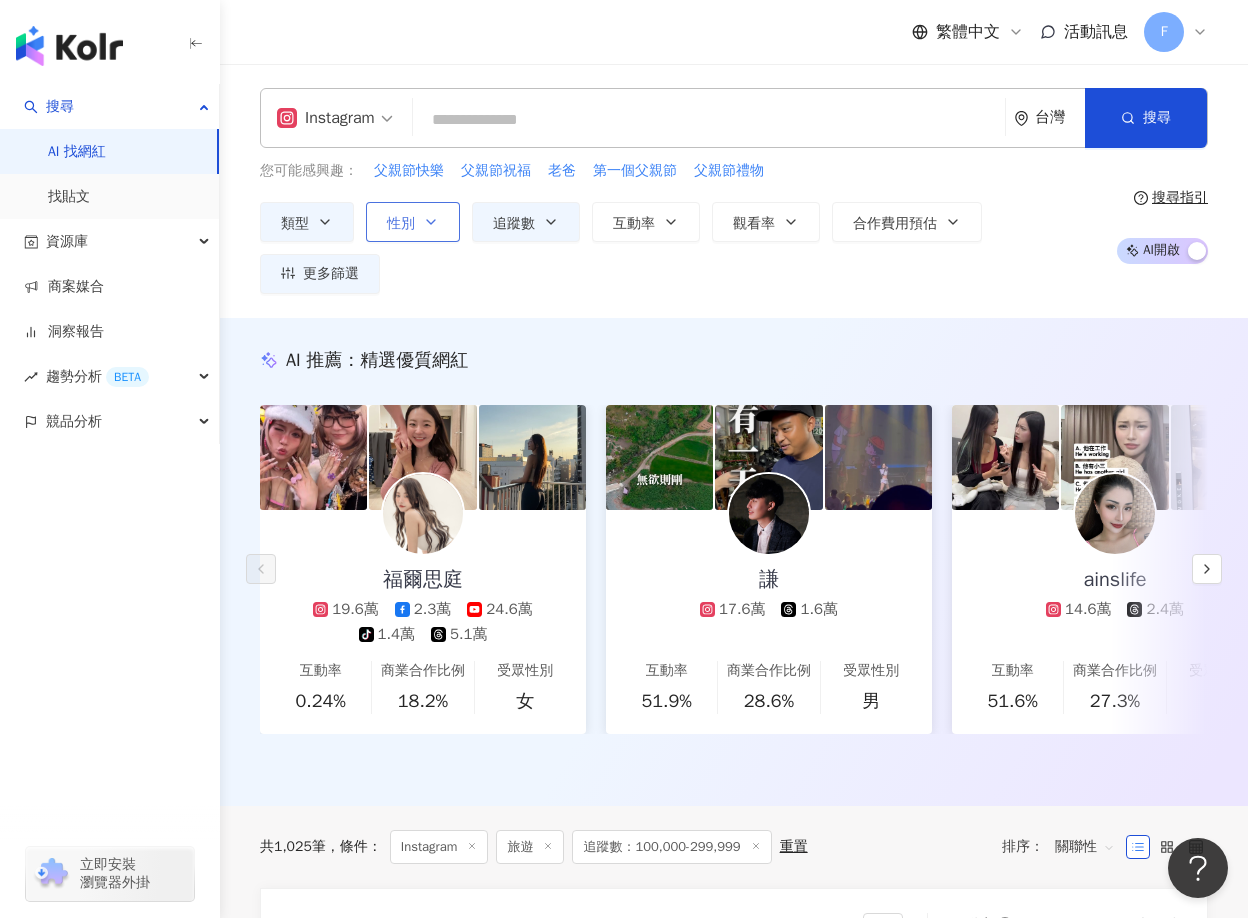click 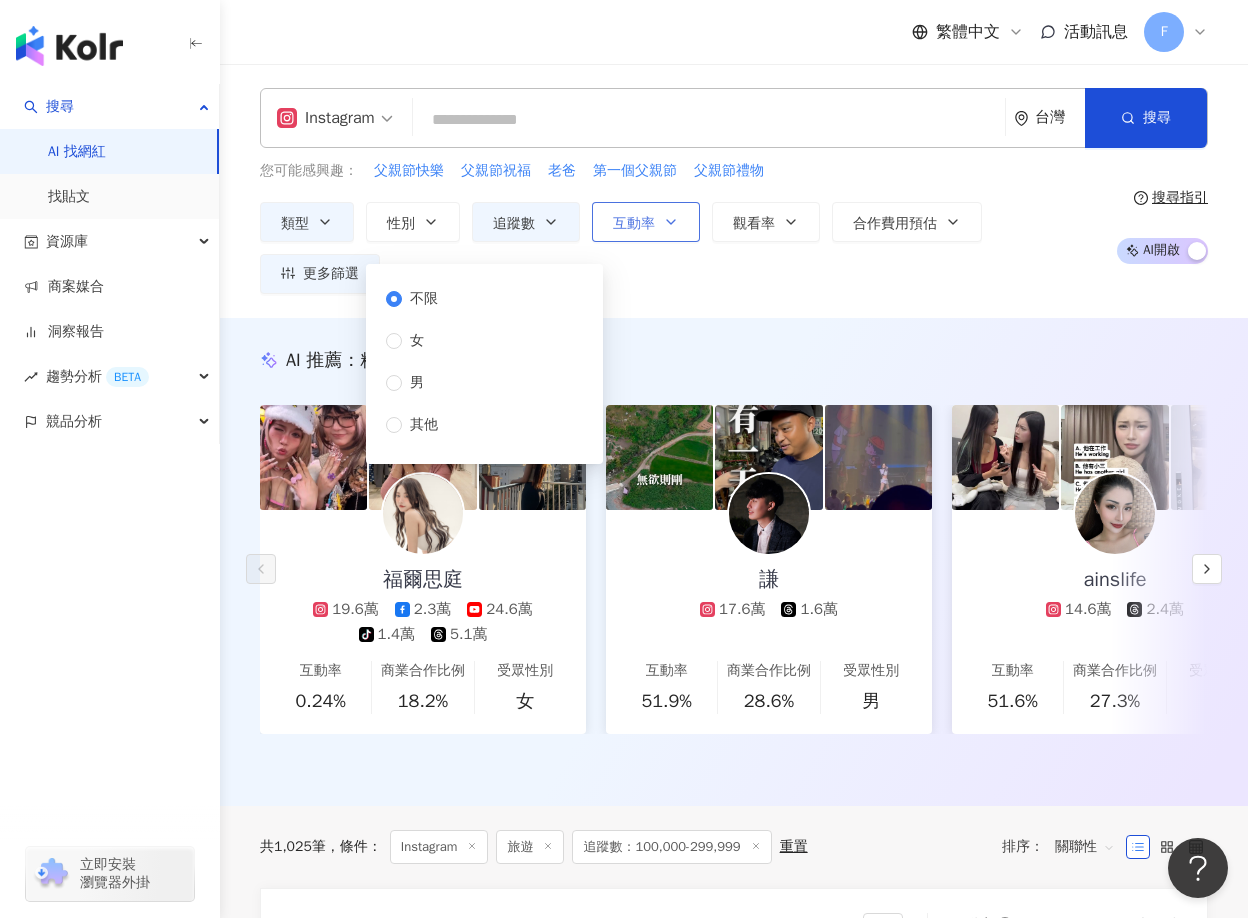 click 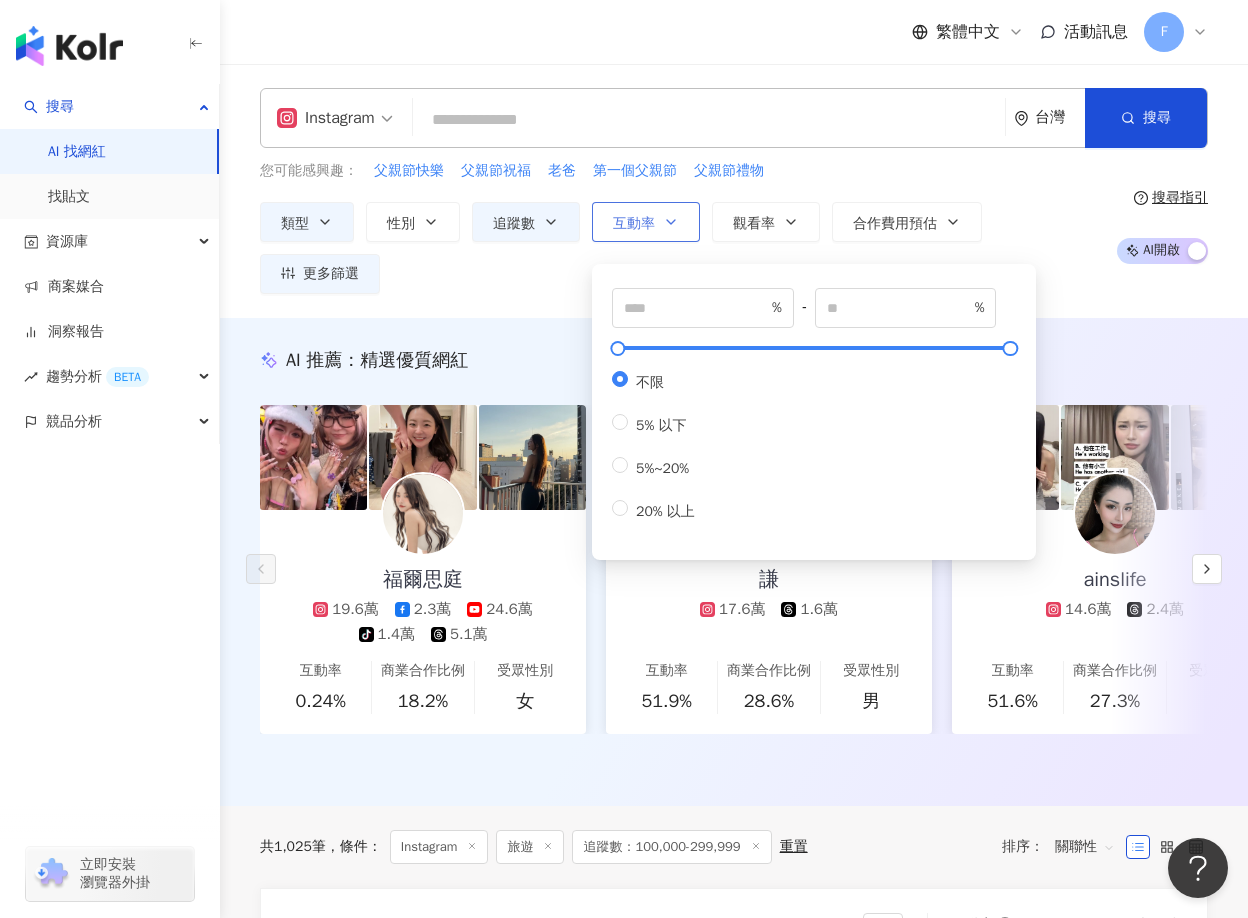 click 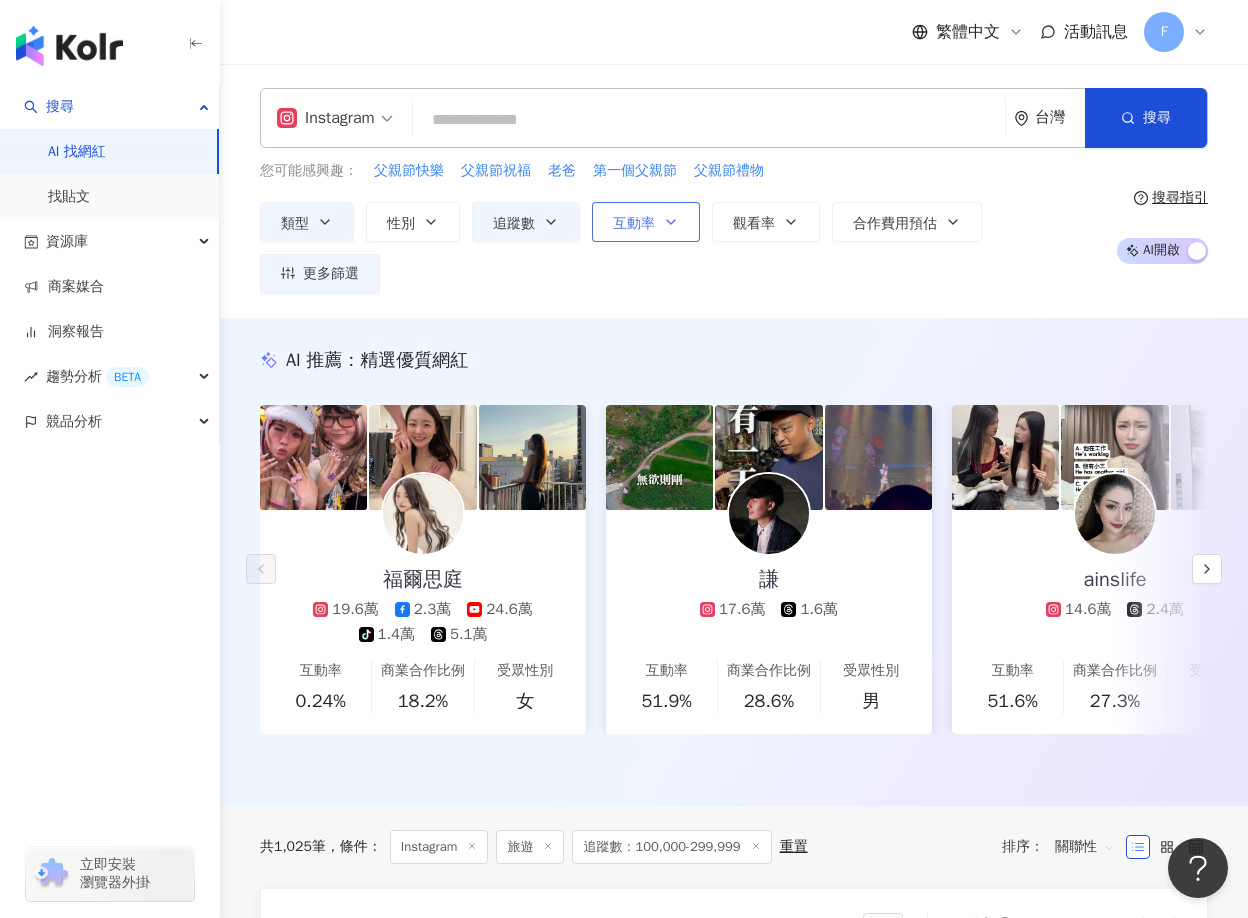 click 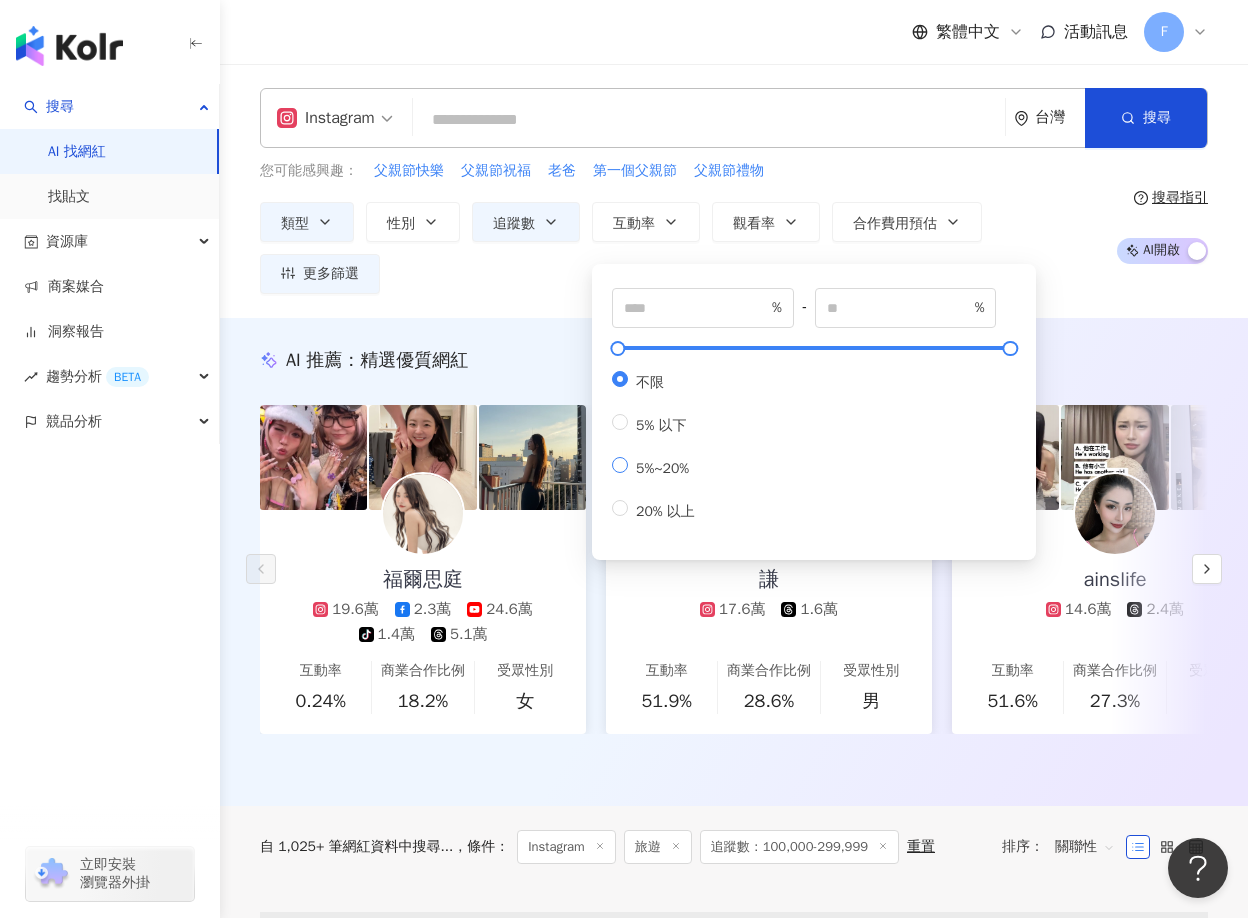click on "5%~20%" at bounding box center (662, 468) 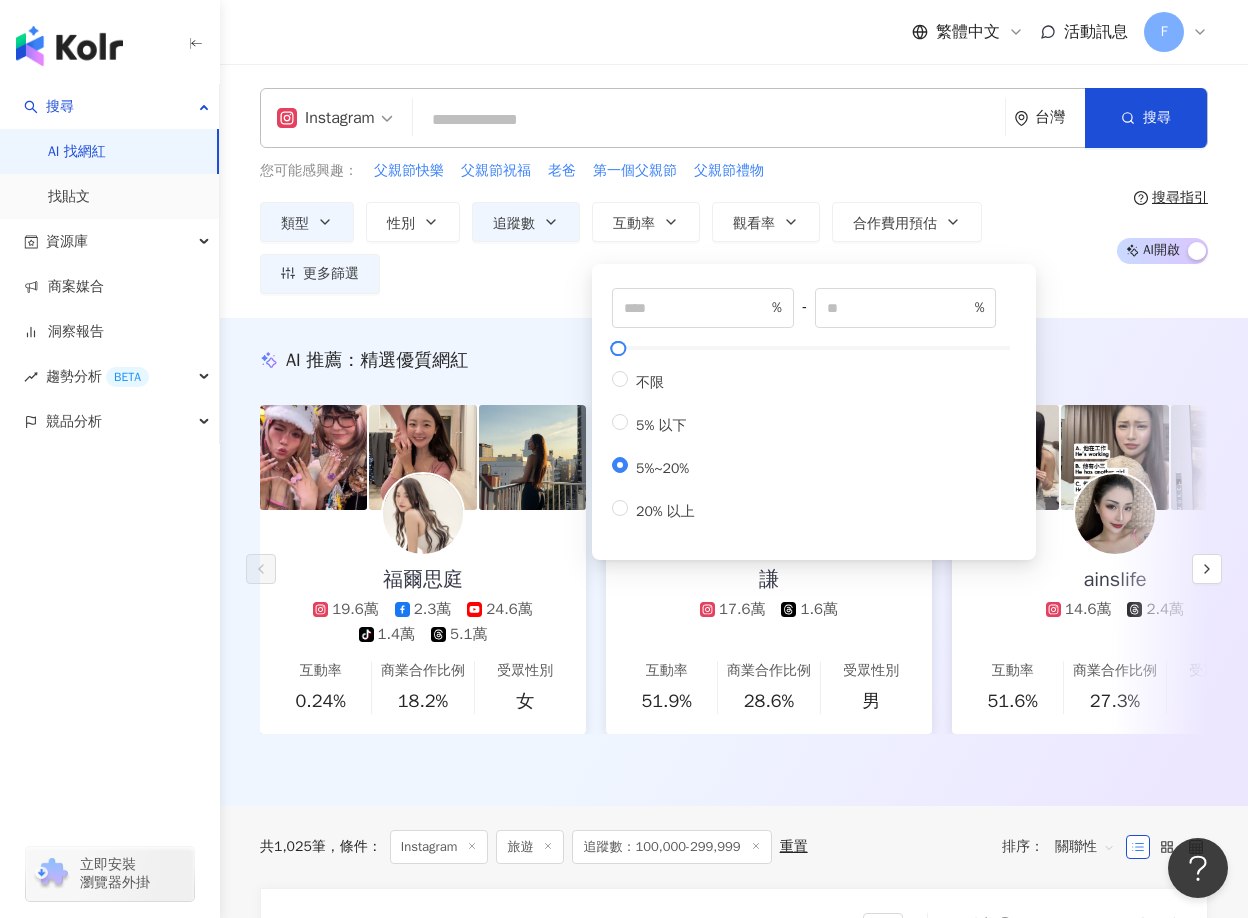 type on "*" 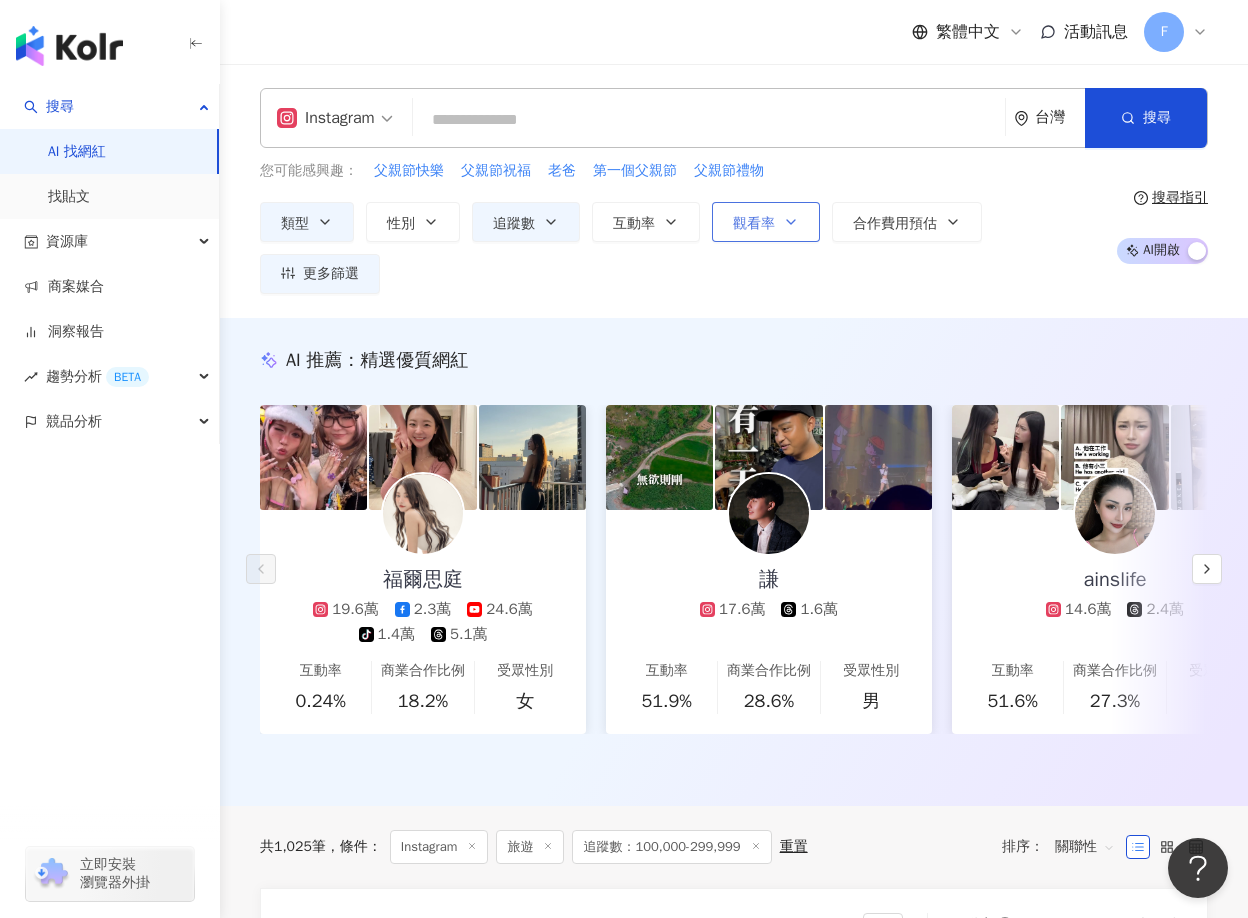 click on "觀看率" at bounding box center (766, 222) 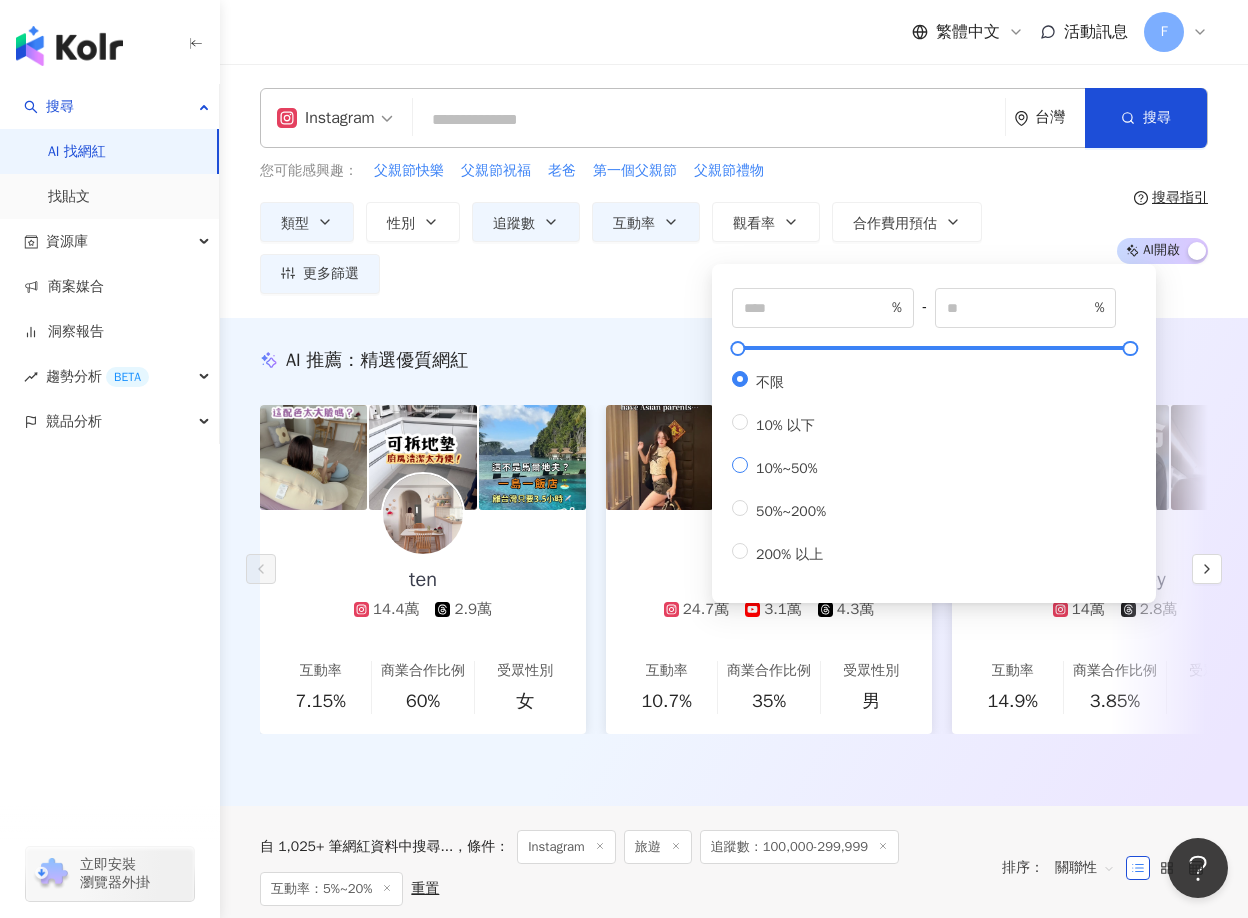 click on "10%~50%" at bounding box center (787, 468) 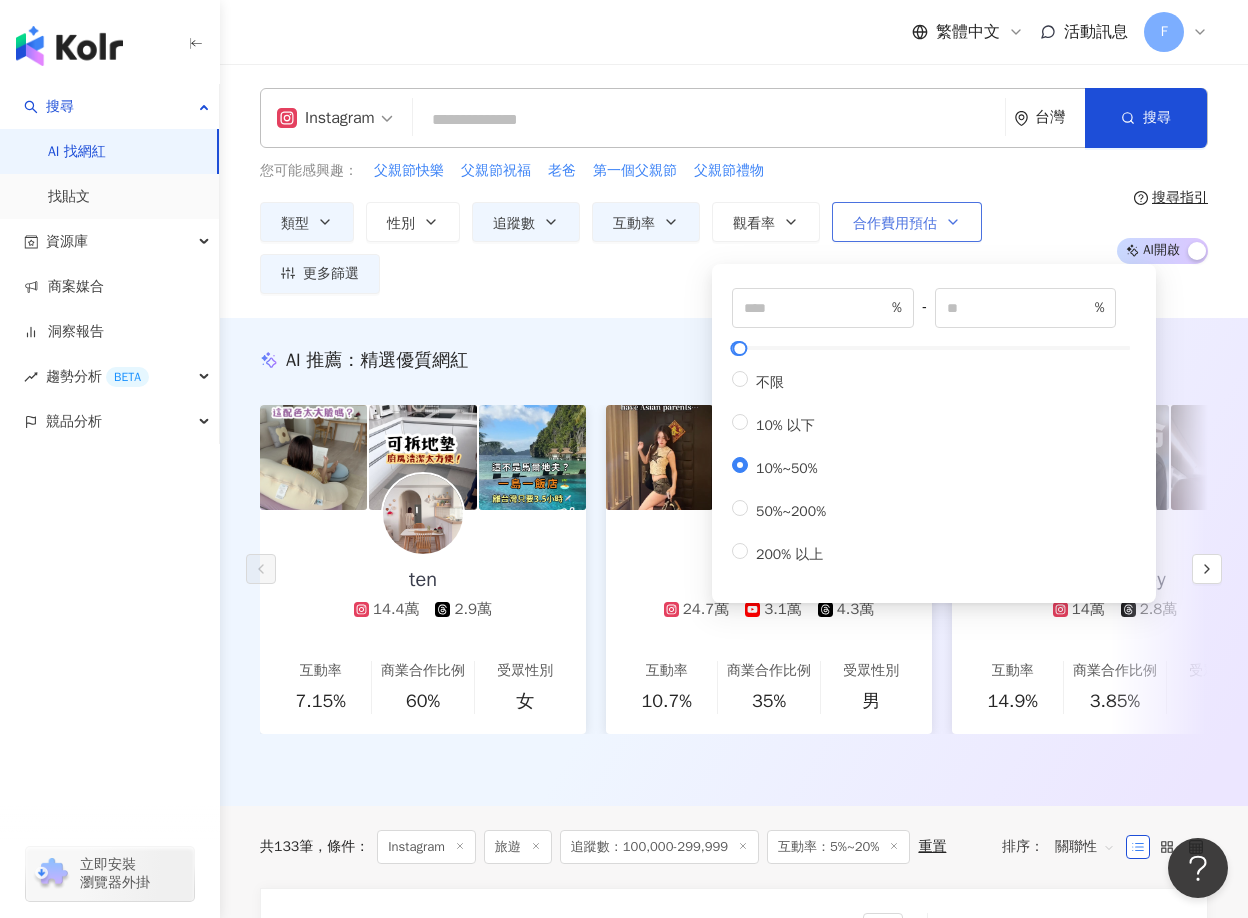 type on "**" 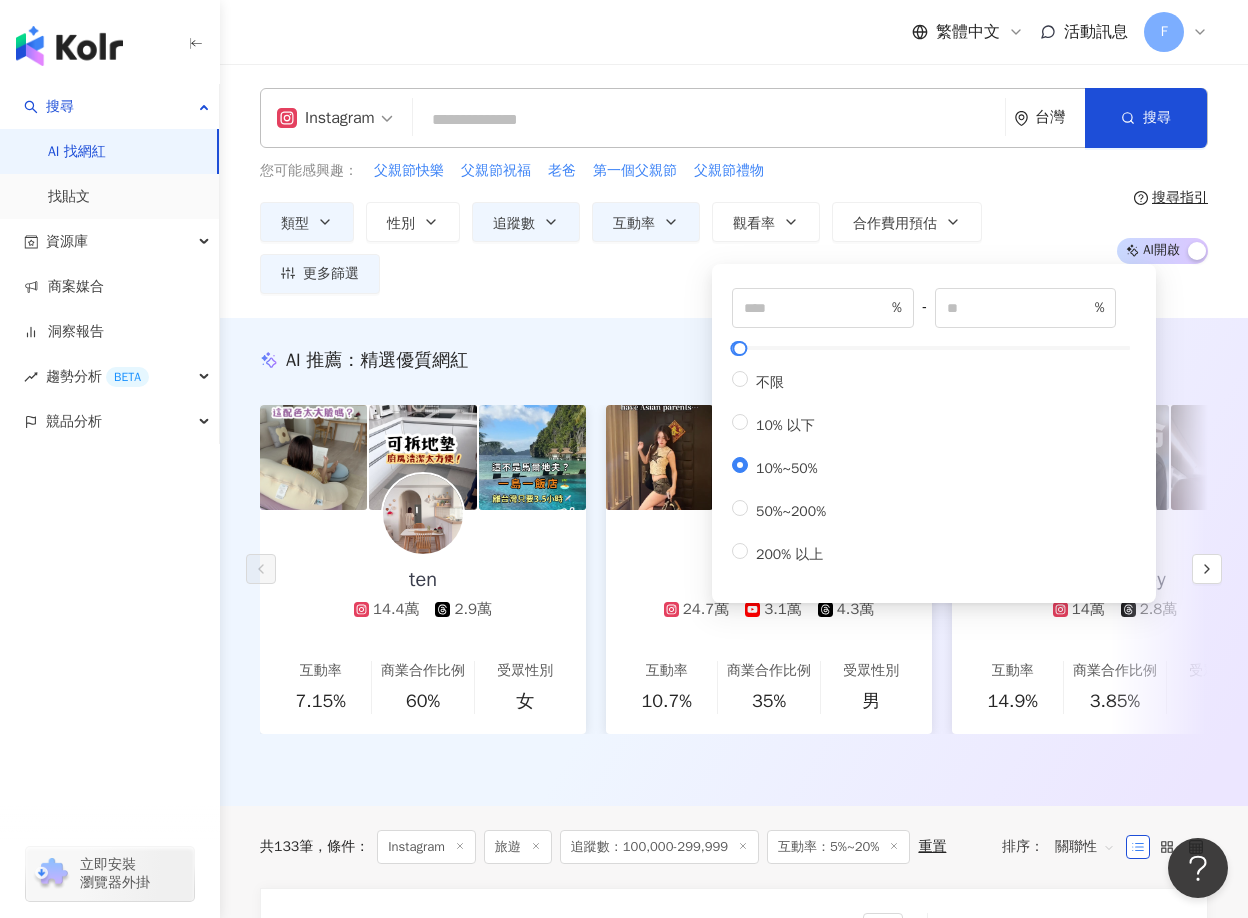 click on "類型 性別 追蹤數 互動率 觀看率 合作費用預估  更多篩選 ******  -  ****** 不限 小型 奈米網紅 (<1萬) 微型網紅 (1萬-3萬) 小型網紅 (3萬-5萬) 中型 中小型網紅 (5萬-10萬) 中型網紅 (10萬-30萬) 中大型網紅 (30萬-50萬) 大型 大型網紅 (50萬-100萬) 百萬網紅 (>100萬) 不限 女 男 其他 * %  -  ** % 不限 5% 以下 5%~20% 20% 以上 ** %  -  ** % 不限 10% 以下 10%~50% 50%~200% 200% 以上" at bounding box center [681, 248] 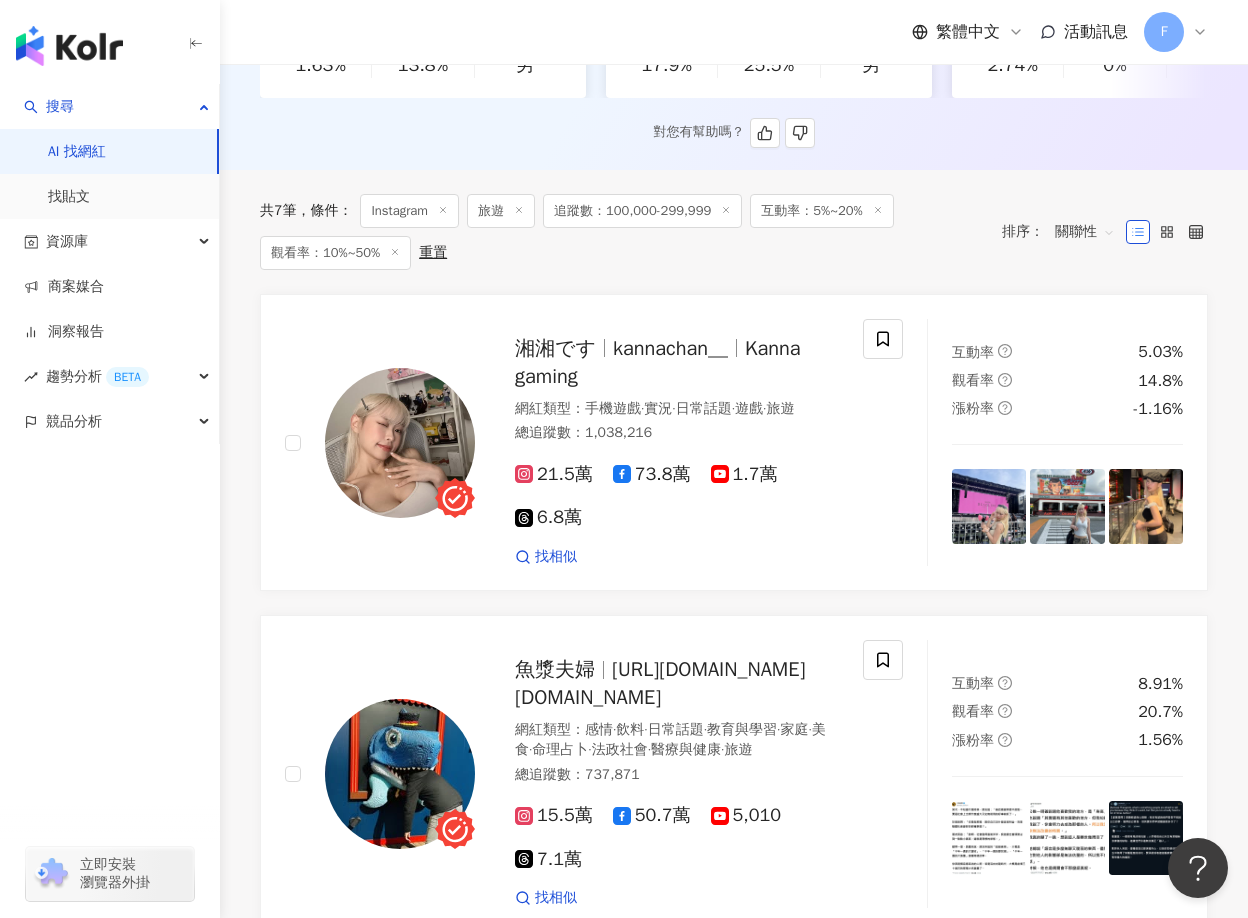 scroll, scrollTop: 700, scrollLeft: 0, axis: vertical 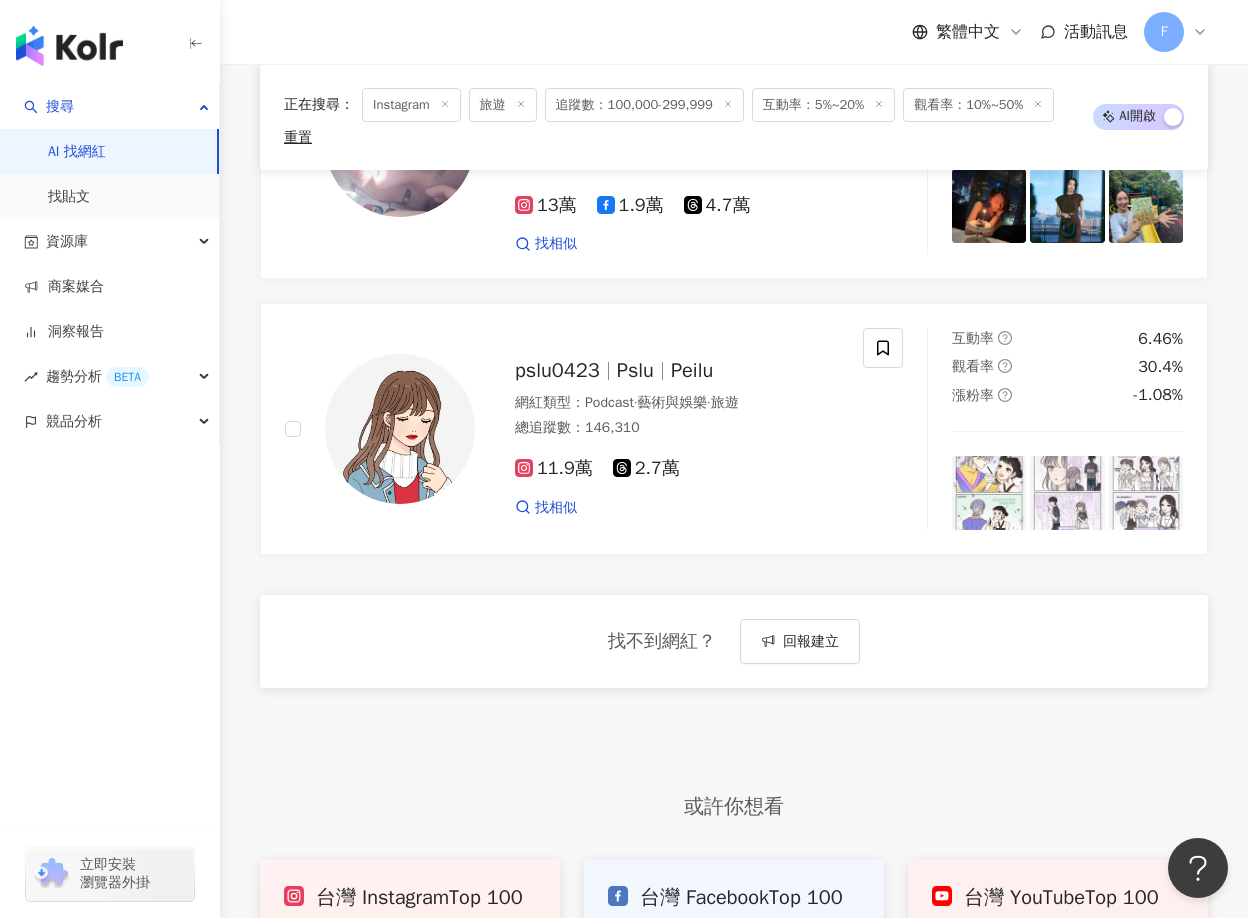 click on "湘湘です kannachan__ Kanna gaming 網紅類型 ： 手機遊戲  ·  實況  ·  日常話題  ·  遊戲  ·  旅遊 總追蹤數 ： 1,038,216 21.5萬 73.8萬 1.7萬 6.8萬 找相似 互動率 5.03% 觀看率 14.8% 漲粉率 -1.16% 魚漿夫婦 https://www.instagram.com/fpcchannel.tomi 網紅類型 ： 感情  ·  飲料  ·  日常話題  ·  教育與學習  ·  家庭  ·  美食  ·  命理占卜  ·  法政社會  ·  醫療與健康  ·  旅遊 總追蹤數 ： 737,871 15.5萬 50.7萬 5,010 7.1萬 找相似 互動率 8.91% 觀看率 20.7% 漲粉率 1.56% 夏和熙 大野 siahoxi 網紅類型 ： 藝術與娛樂  ·  日常話題  ·  美食  ·  命理占卜  ·  運動  ·  旅遊 總追蹤數 ： 624,770 16.5萬 41.7萬 4.3萬 找相似 互動率 5.78% 觀看率 39.6% 漲粉率 0% Jocelin C lizavetajc 網紅類型 ： 藝術與娛樂  ·  日常話題  ·  教育與學習  ·  美食  ·  穿搭  ·  寵物  ·  攝影  ·  運動  ·  旅遊 總追蹤數 ： 415,804 11.5萬 tiktok-icon 24.9萬" at bounding box center [734, -355] 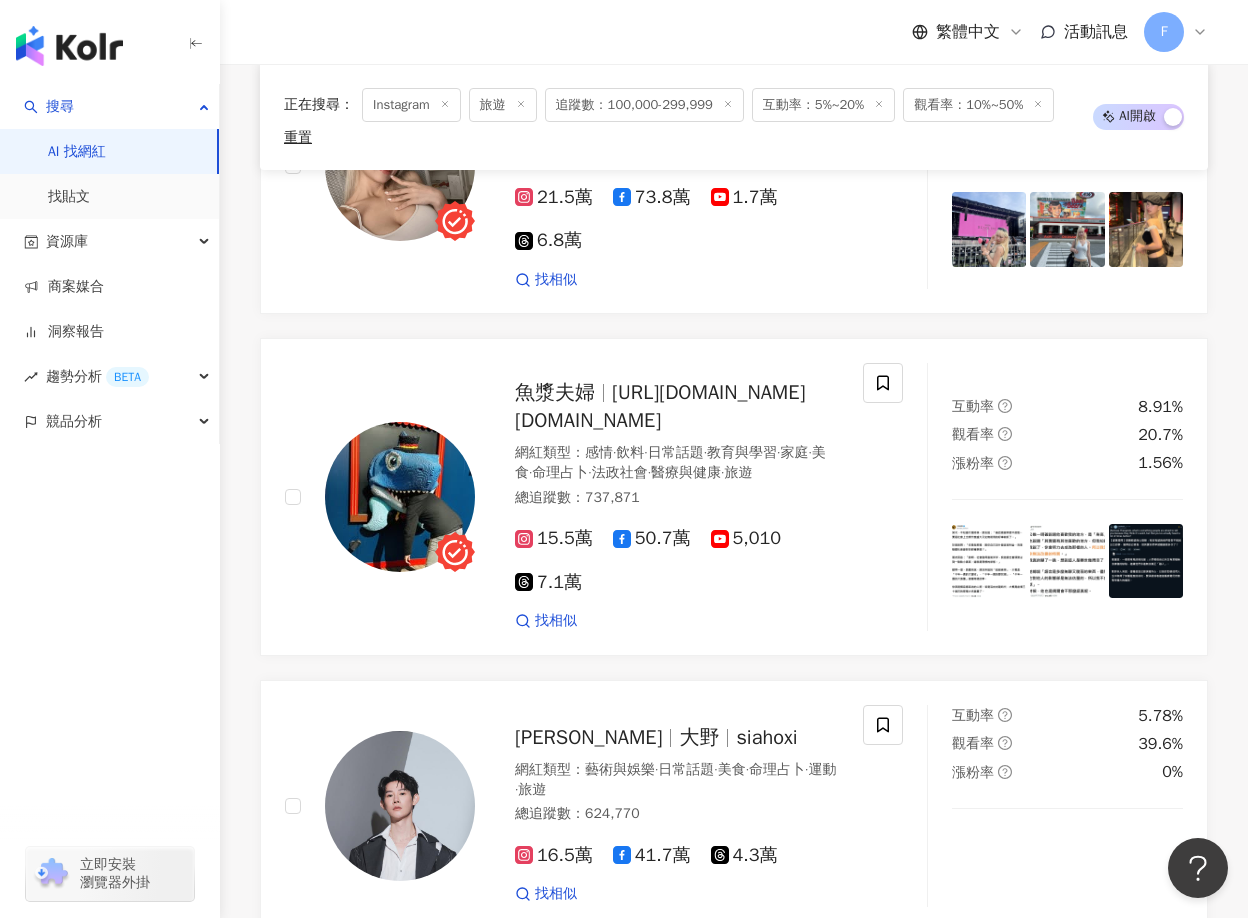 scroll, scrollTop: 395, scrollLeft: 0, axis: vertical 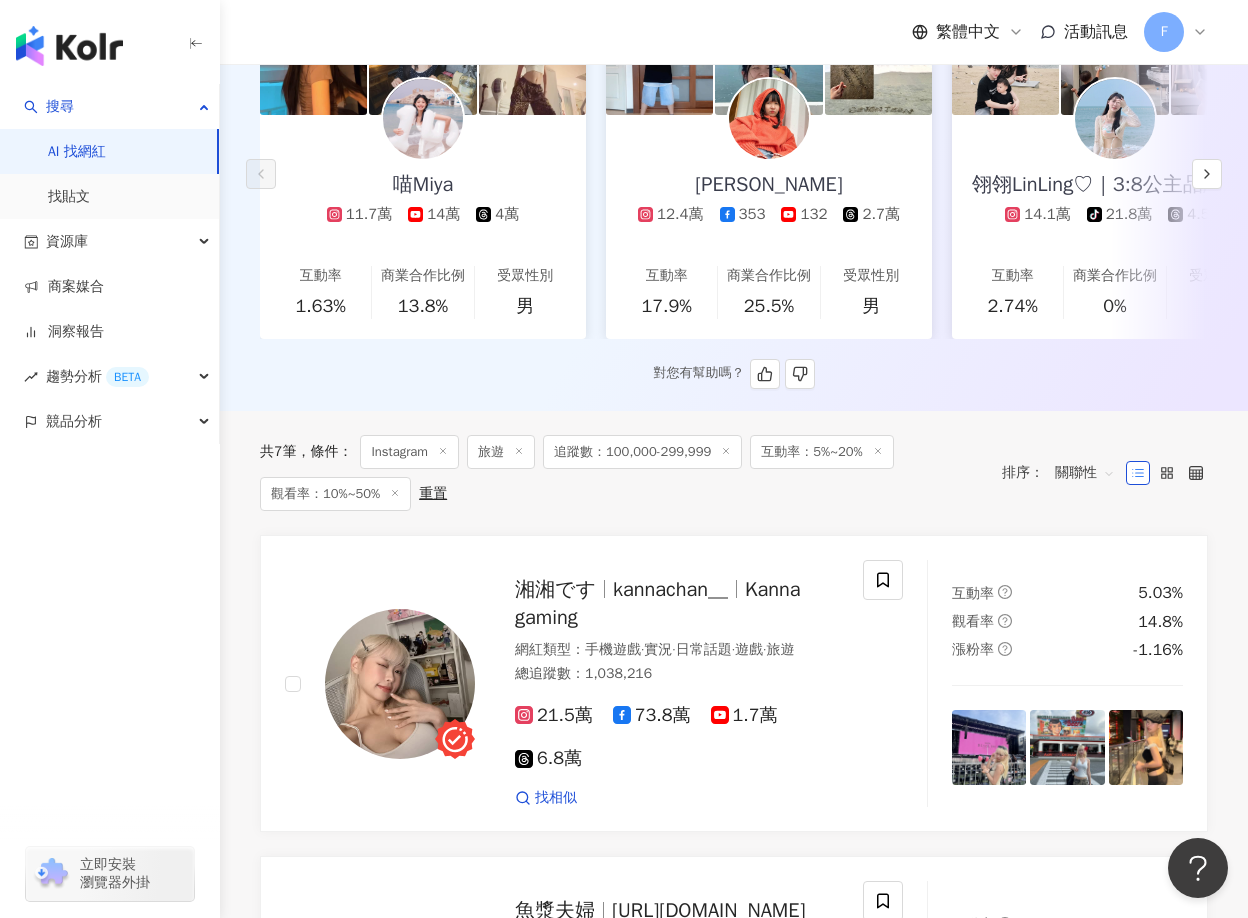 click on "對您有幫助嗎？" at bounding box center (734, 374) 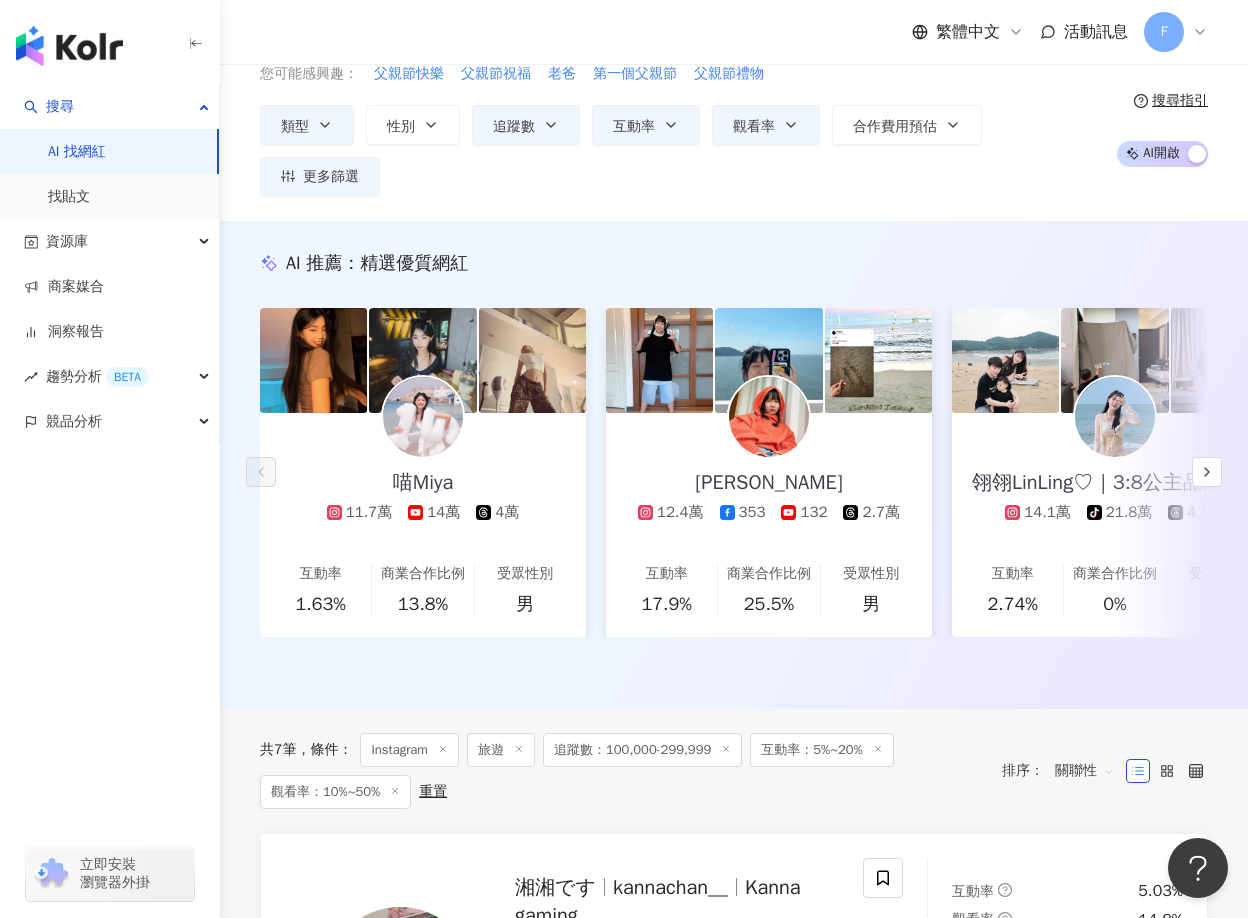 scroll, scrollTop: 95, scrollLeft: 0, axis: vertical 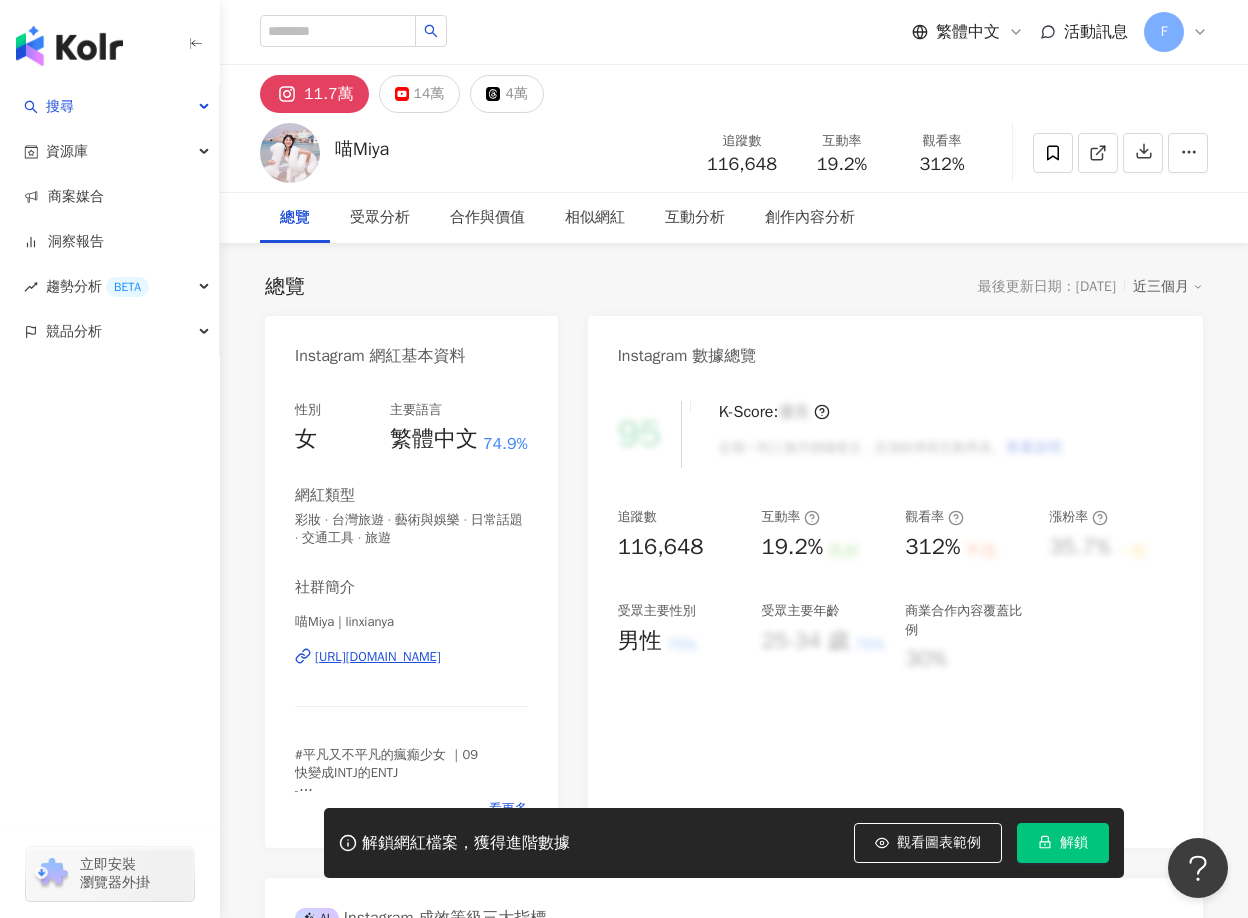 click on "[URL][DOMAIN_NAME]" at bounding box center [378, 657] 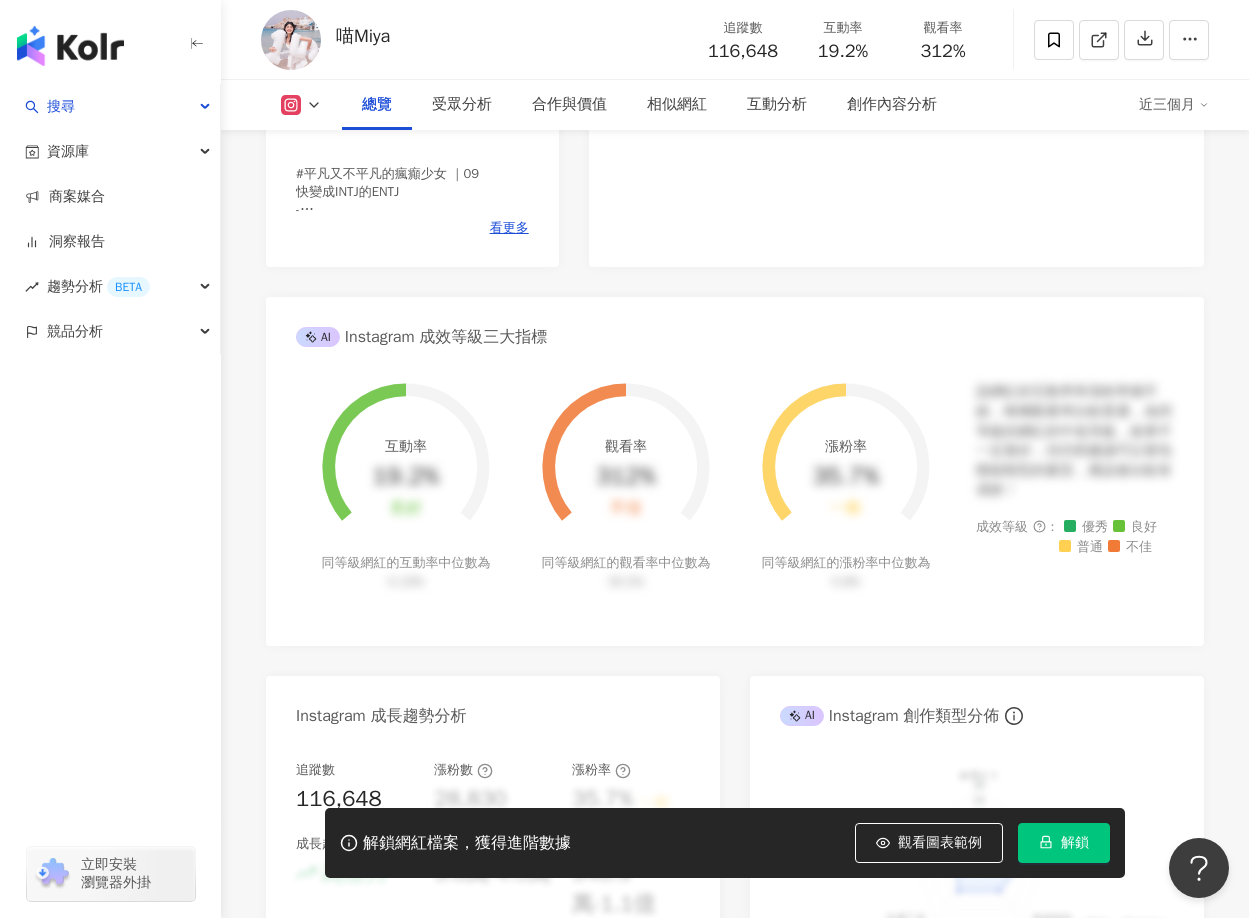 scroll, scrollTop: 700, scrollLeft: 0, axis: vertical 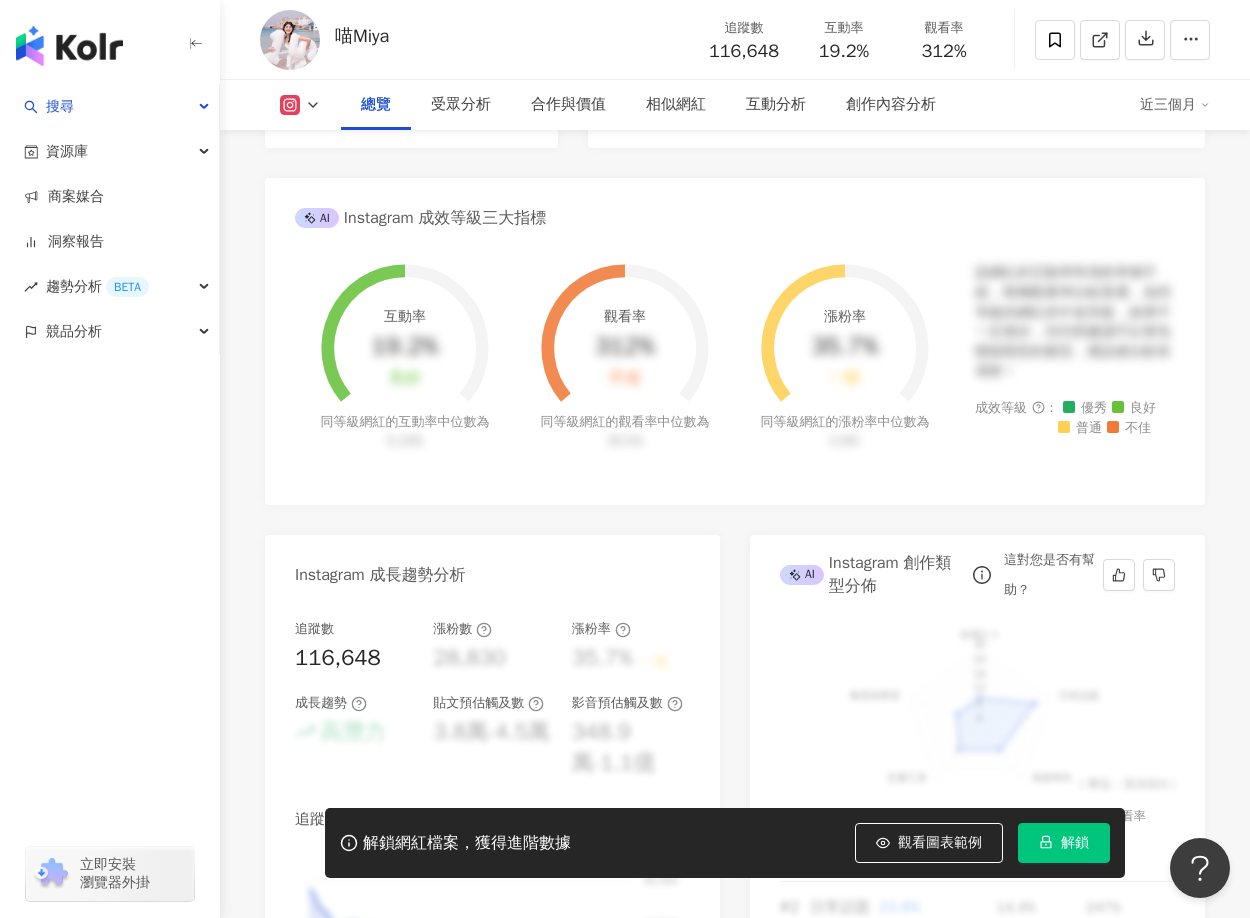 click on "AI Instagram 創作類型分佈 這對您是否有幫助？" at bounding box center [977, 567] 